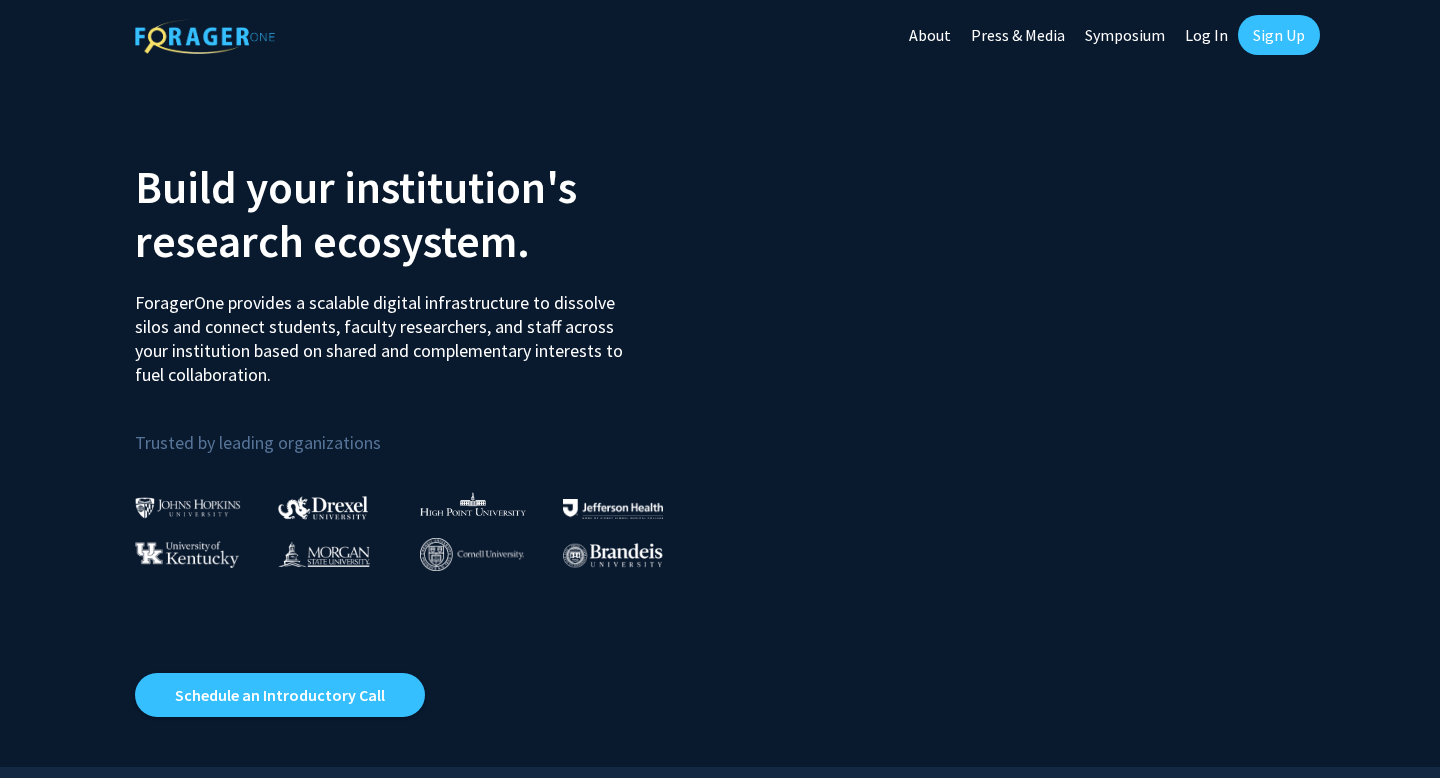 scroll, scrollTop: 0, scrollLeft: 0, axis: both 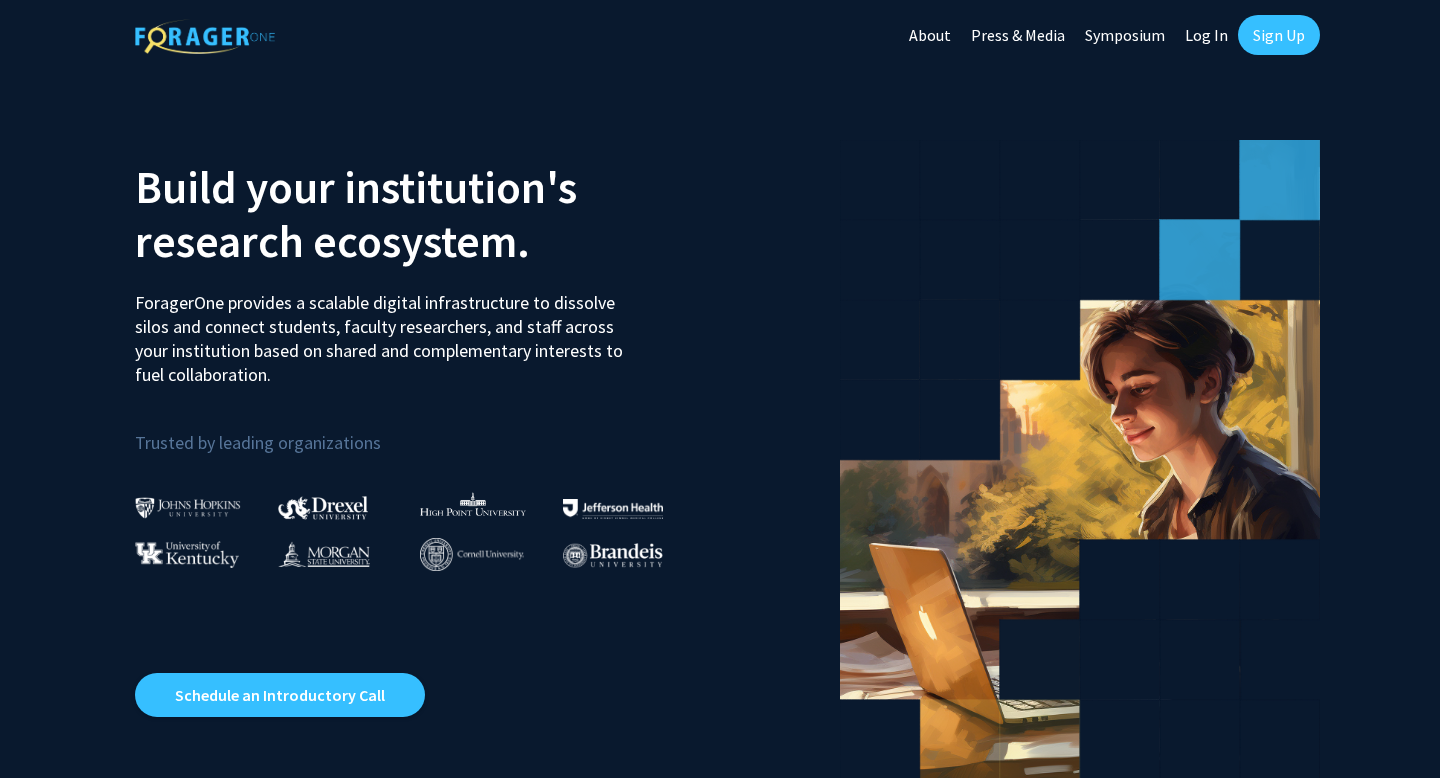 click on "Log In" 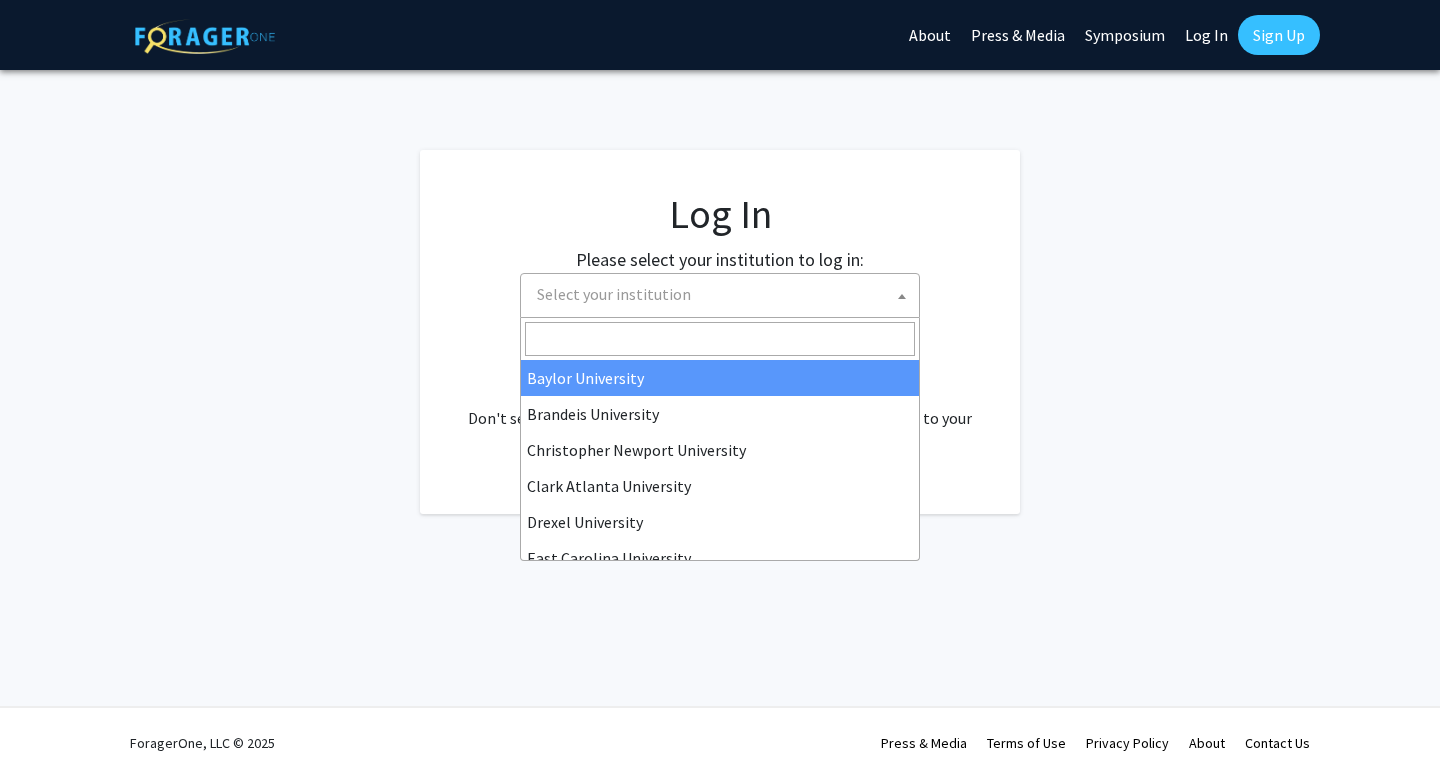 click on "Select your institution" at bounding box center (724, 294) 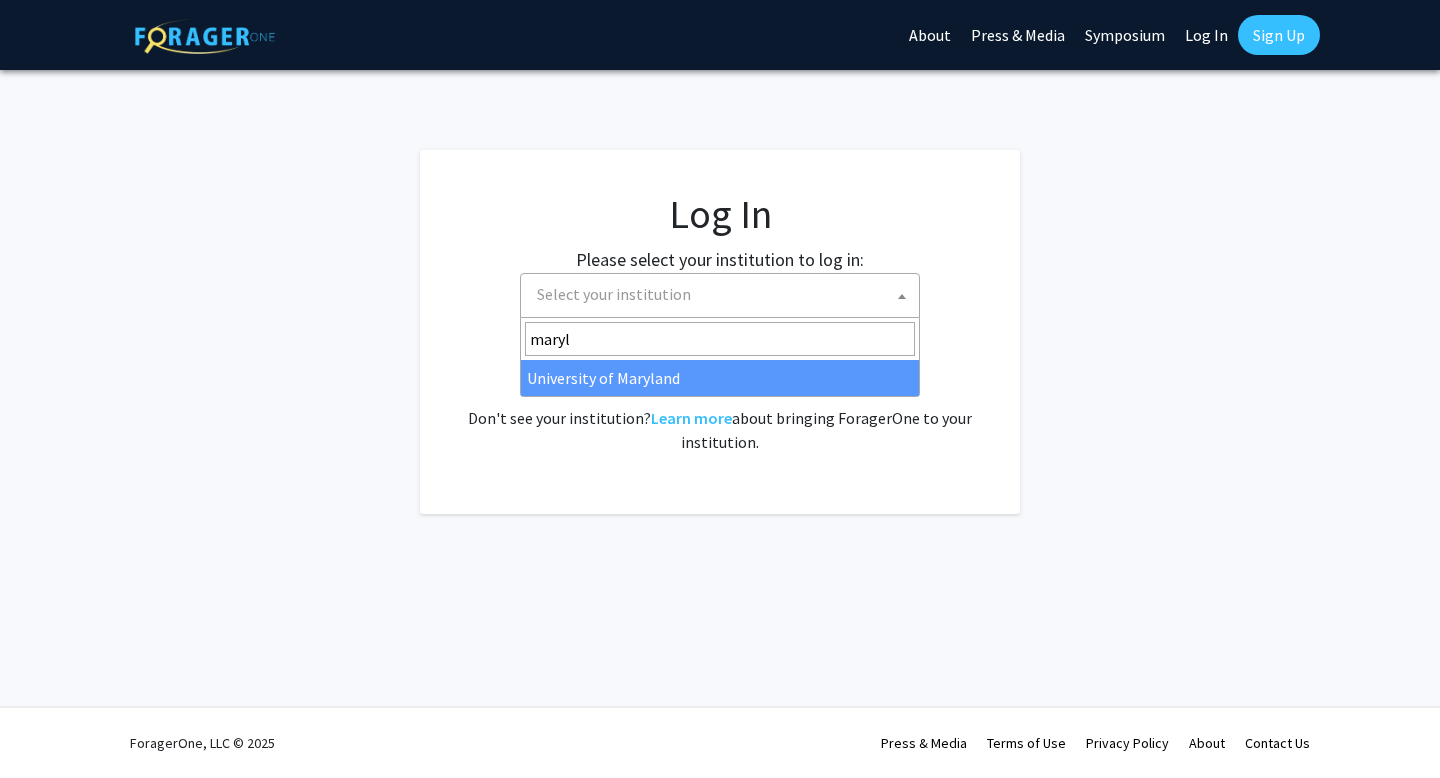 type on "maryl" 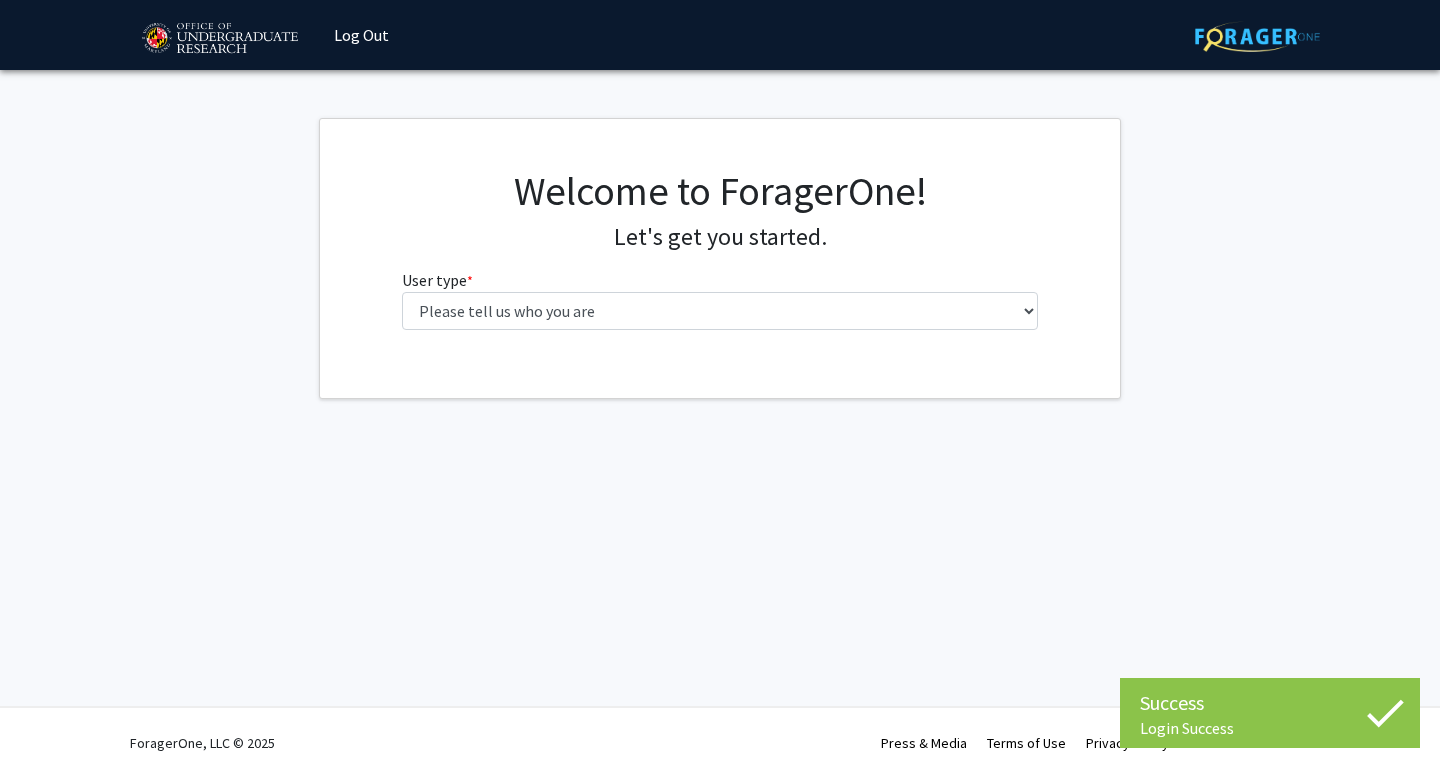 scroll, scrollTop: 0, scrollLeft: 0, axis: both 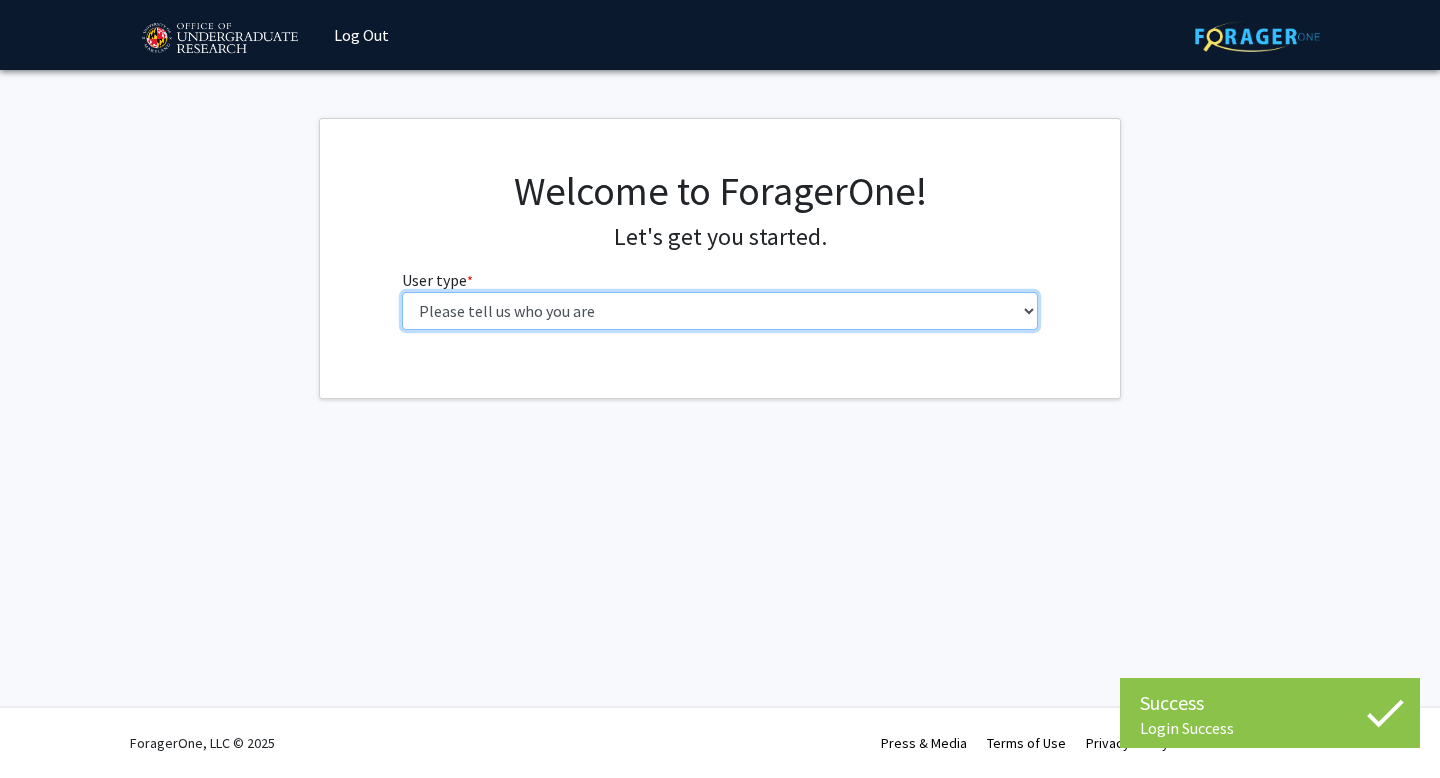 click on "Please tell us who you are  Undergraduate Student   Master's Student   Doctoral Candidate (PhD, MD, DMD, PharmD, etc.)   Postdoctoral Researcher / Research Staff / Medical Resident / Medical Fellow   Faculty   Administrative Staff" at bounding box center (720, 311) 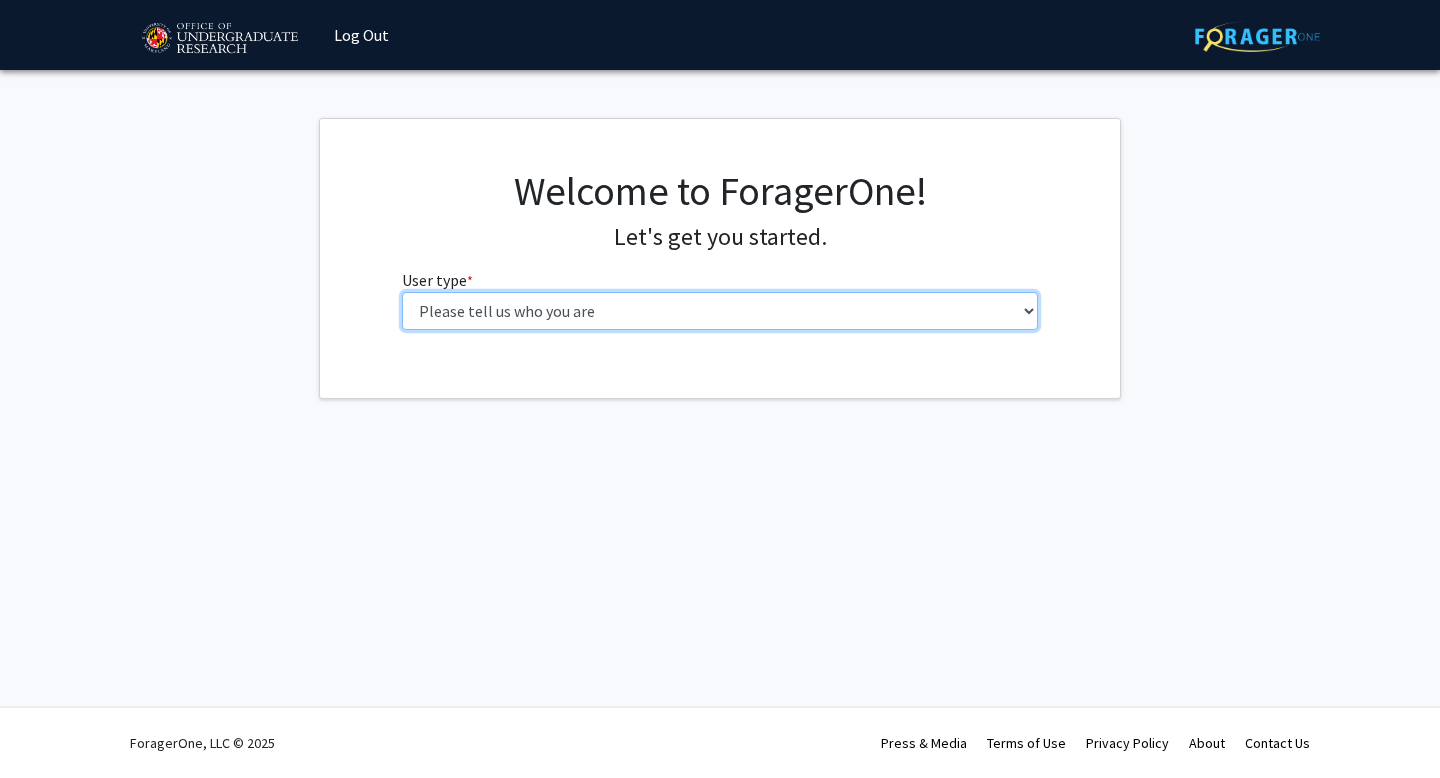 select on "1: undergrad" 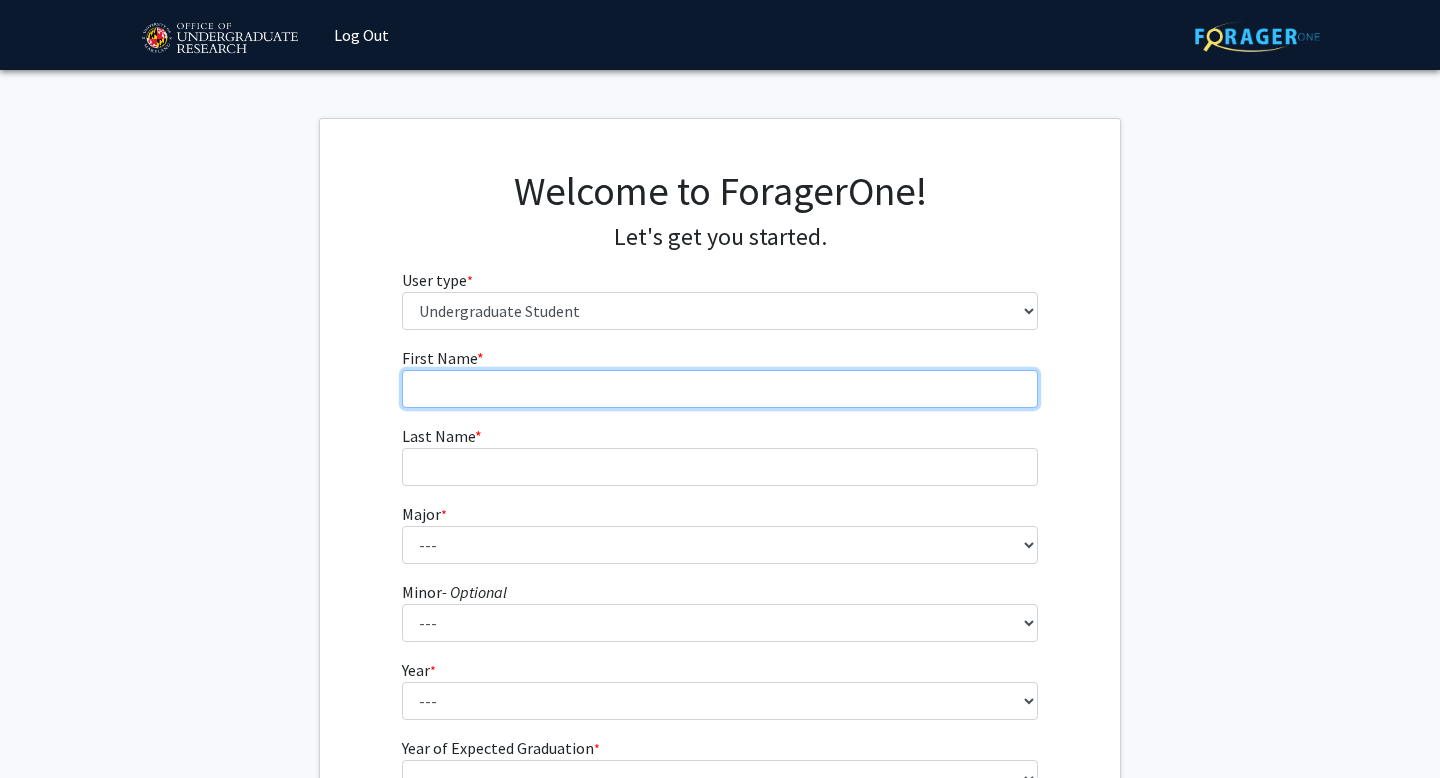 click on "First Name * required" at bounding box center [720, 389] 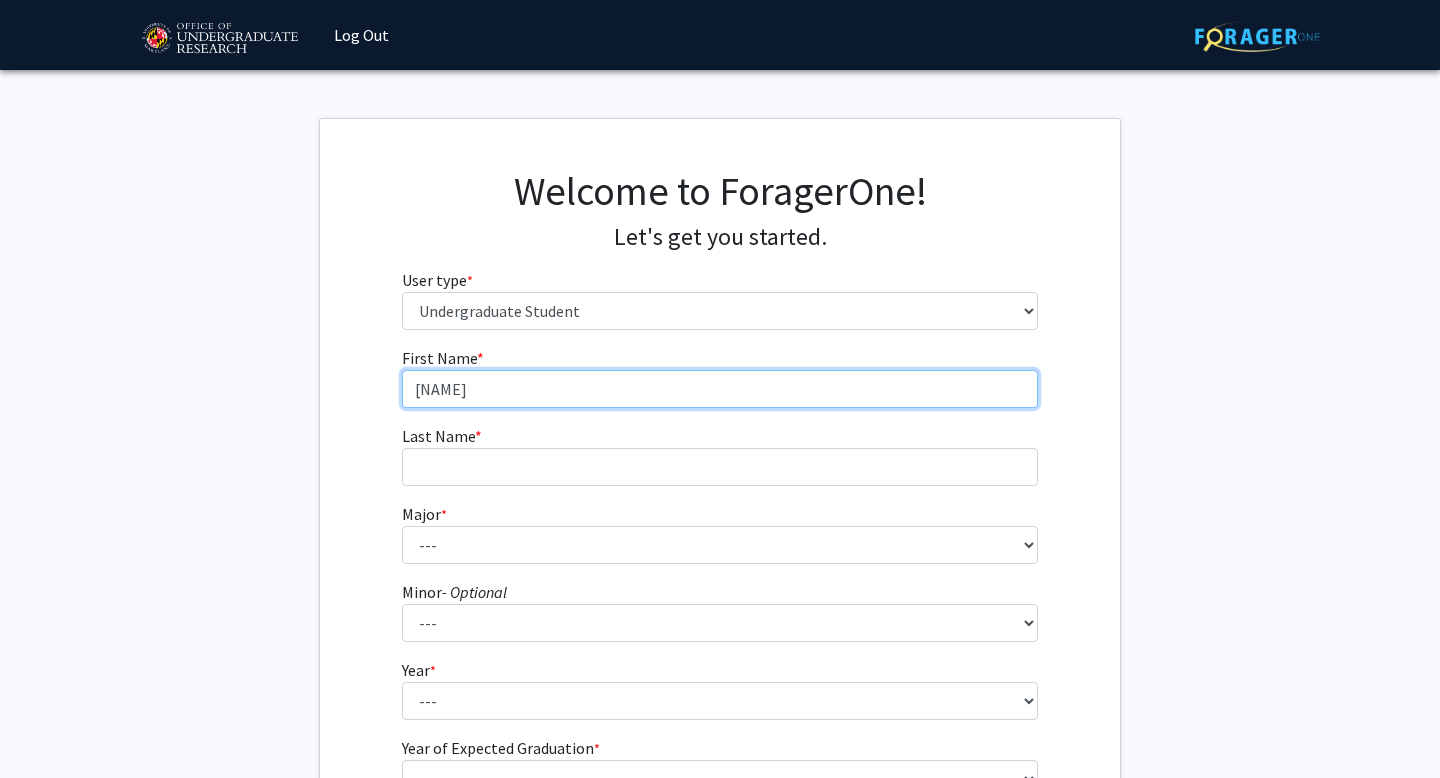 type on "Jakob" 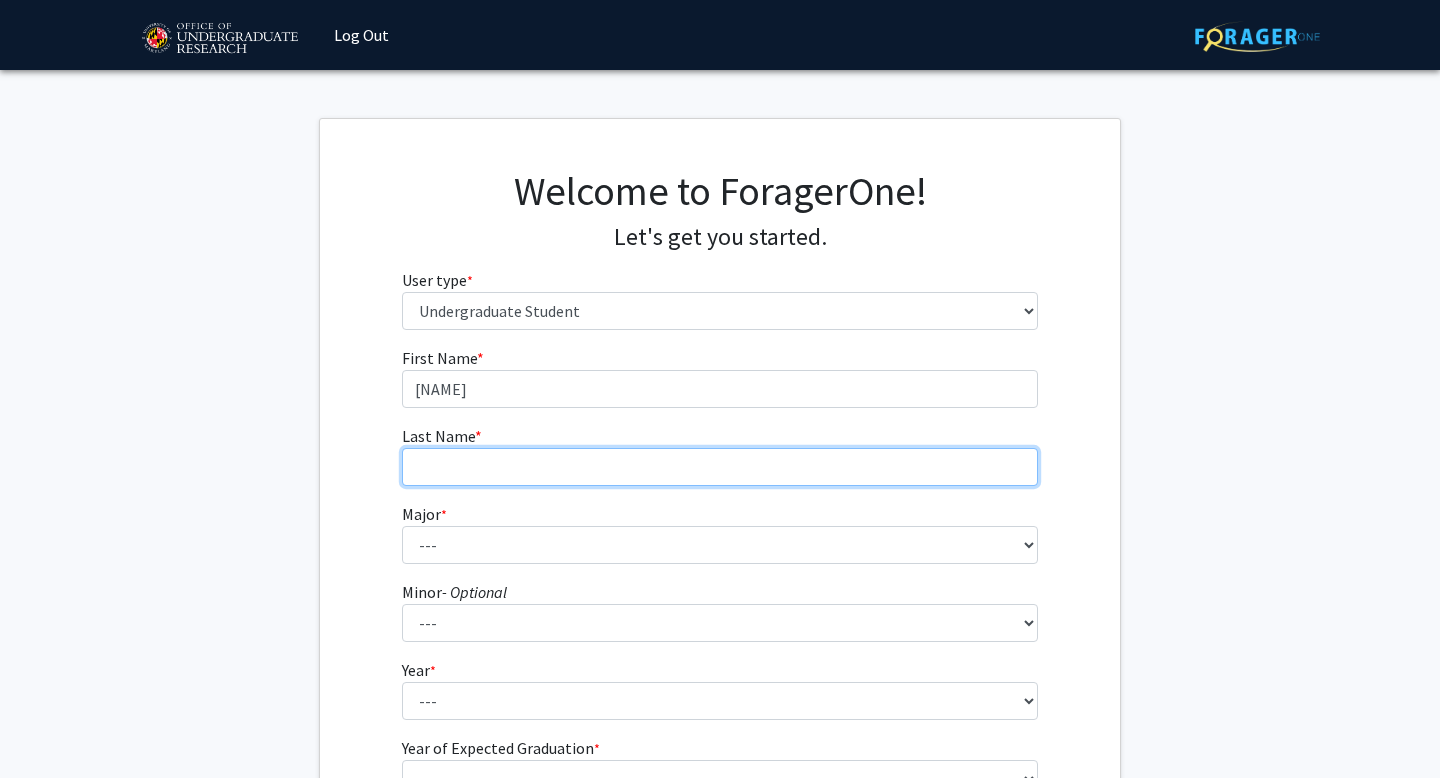 click on "Last Name * required" at bounding box center [720, 467] 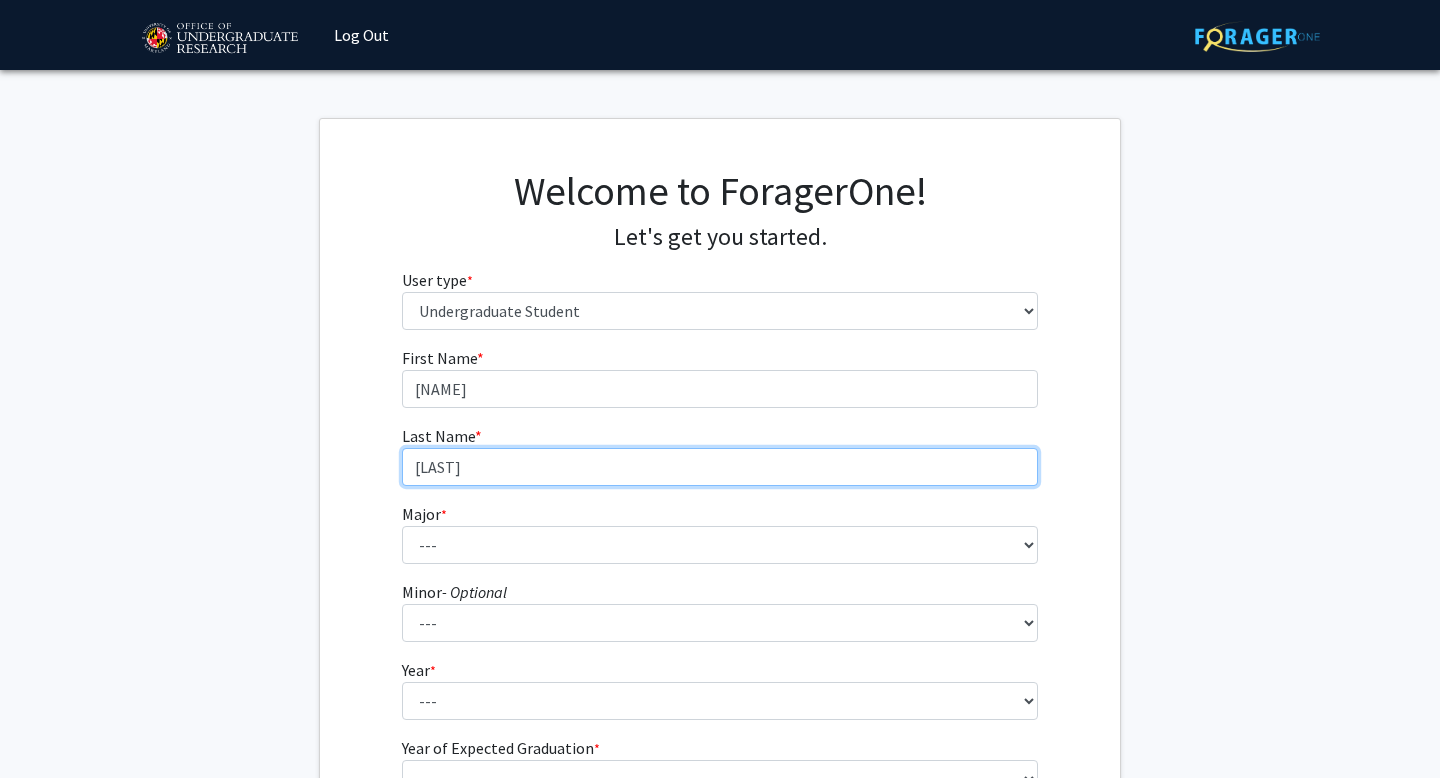 type on "Beatty" 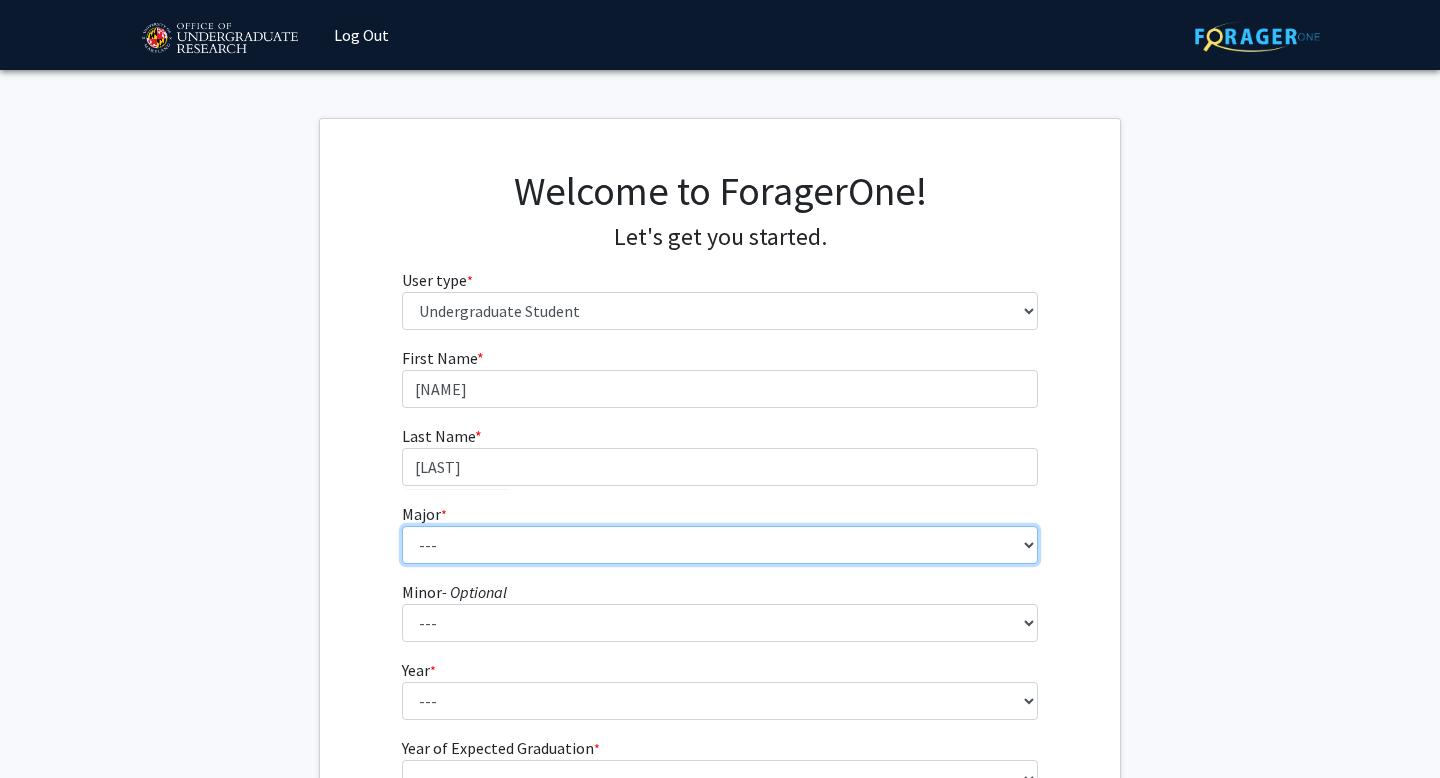 click on "---  Accounting   Aerospace Engineering   African American and Africana Studies   Agricultural and Resource Economics   Agricultural Science and Technology   American Studies   Animal Sciences   Anthropology   Arabic Studies   Architecture   Art History   Astronomy   Atmospheric and Oceanic Science   Biochemistry   Biocomputational Engineering   Bioengineering   Biological Sciences   Central European, Russian and Eurasian Studies   Chemical Engineering   Chemistry   Chinese   Cinema and Media Studies   Cinema and Media Studies   Civil Engineering   Classical Languages and Literatures   Communication   Computer Engineering   Computer Science   Criminology and Criminal Justice   Cyber-Physical Systems Engineering   Dance   Early Childhood/Early Childhood Special Education   Economics   Electrical Engineering   Elementary Education   Elementary/Middle Special Education   English Language and Literature   Environmental Science and Policy   Environmental Science and Technology   Family Science   Finance   Geology" at bounding box center [720, 545] 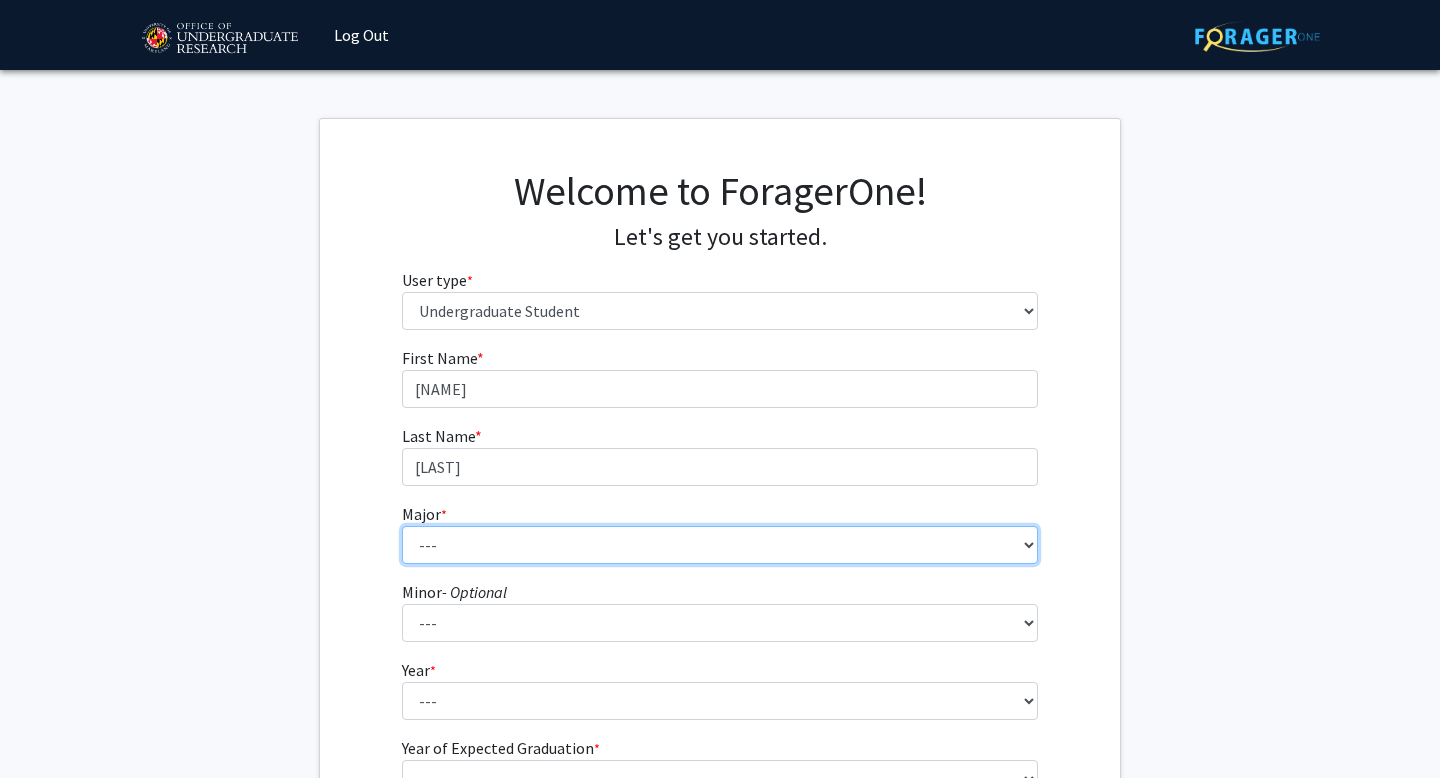 select on "83: 2384" 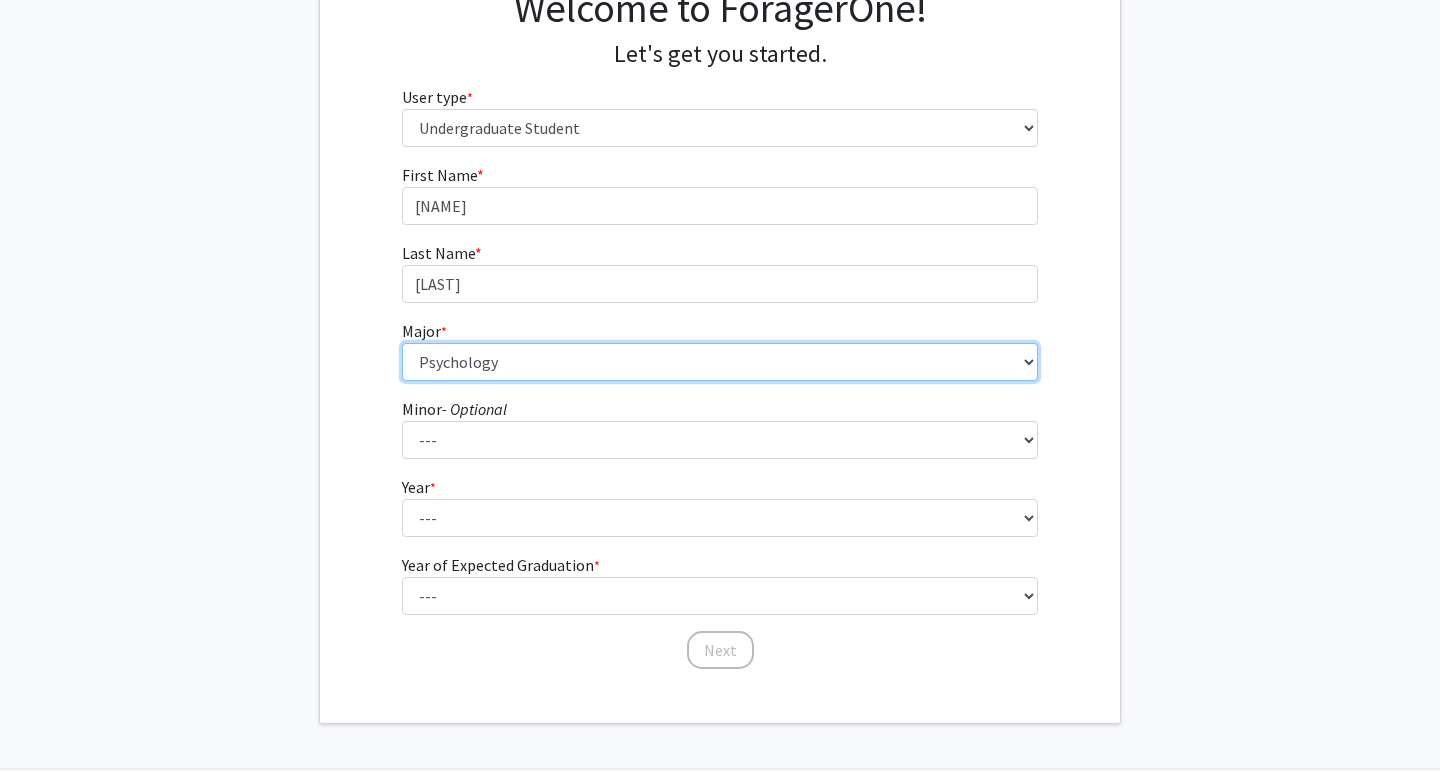 scroll, scrollTop: 245, scrollLeft: 0, axis: vertical 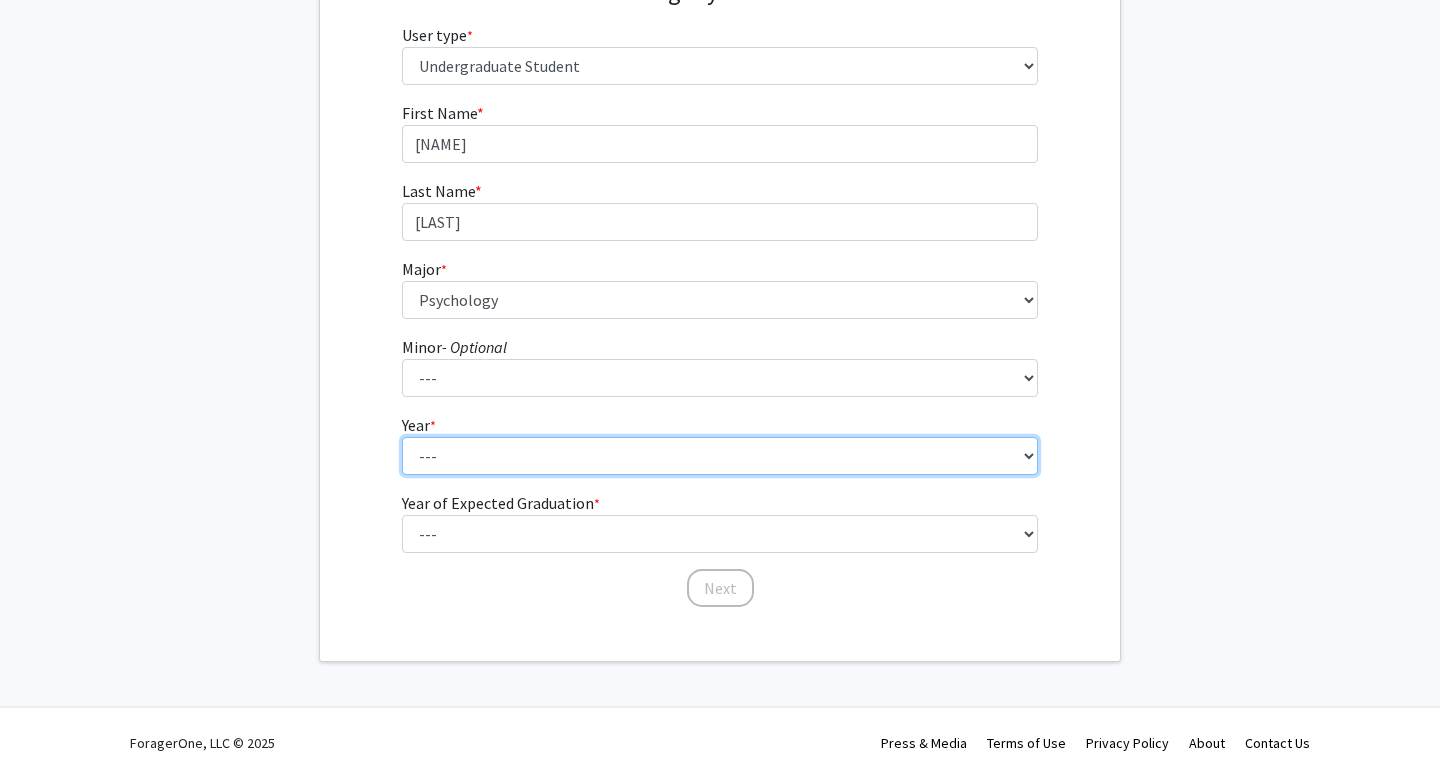click on "---  First-year   Sophomore   Junior   Senior   Postbaccalaureate Certificate" at bounding box center (720, 456) 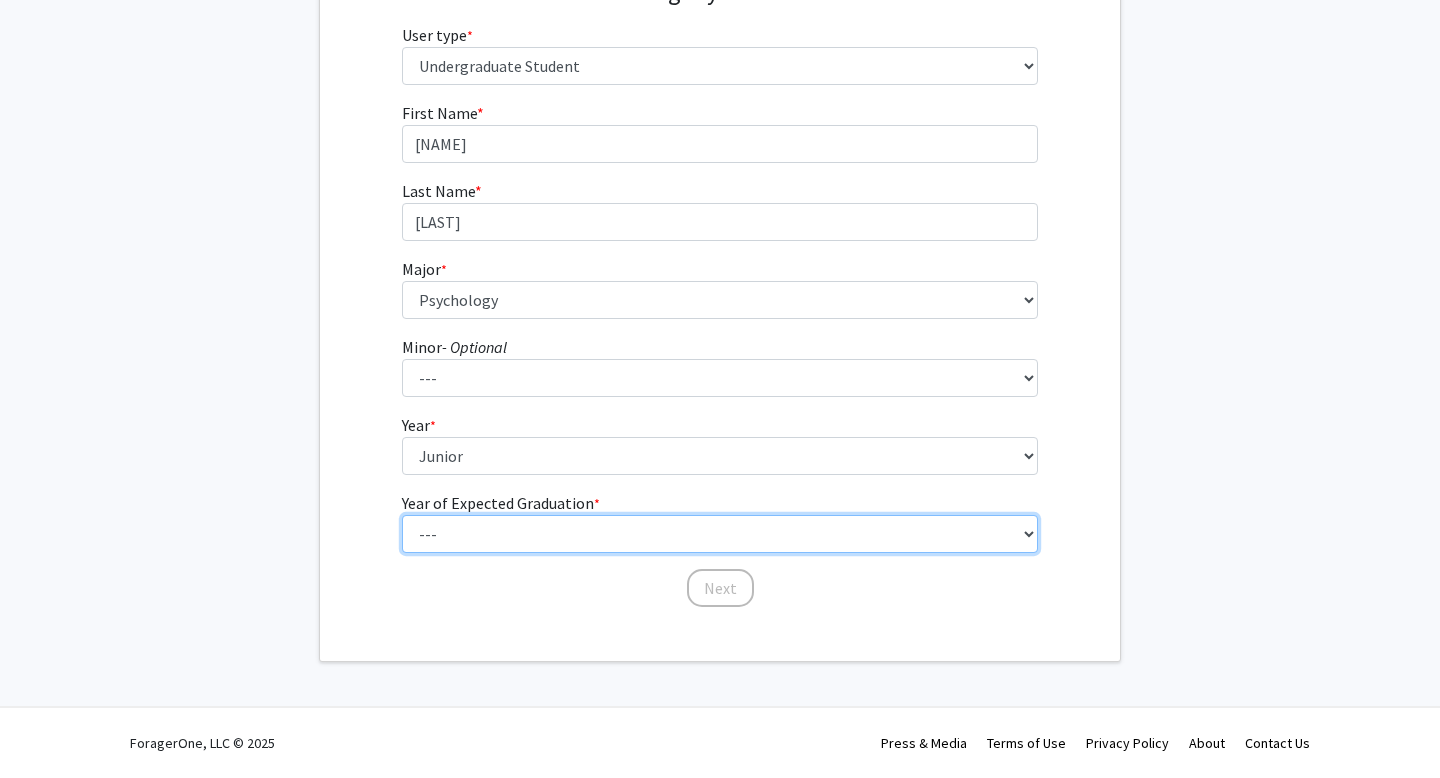 click on "---  2025   2026   2027   2028   2029   2030   2031   2032   2033   2034" at bounding box center [720, 534] 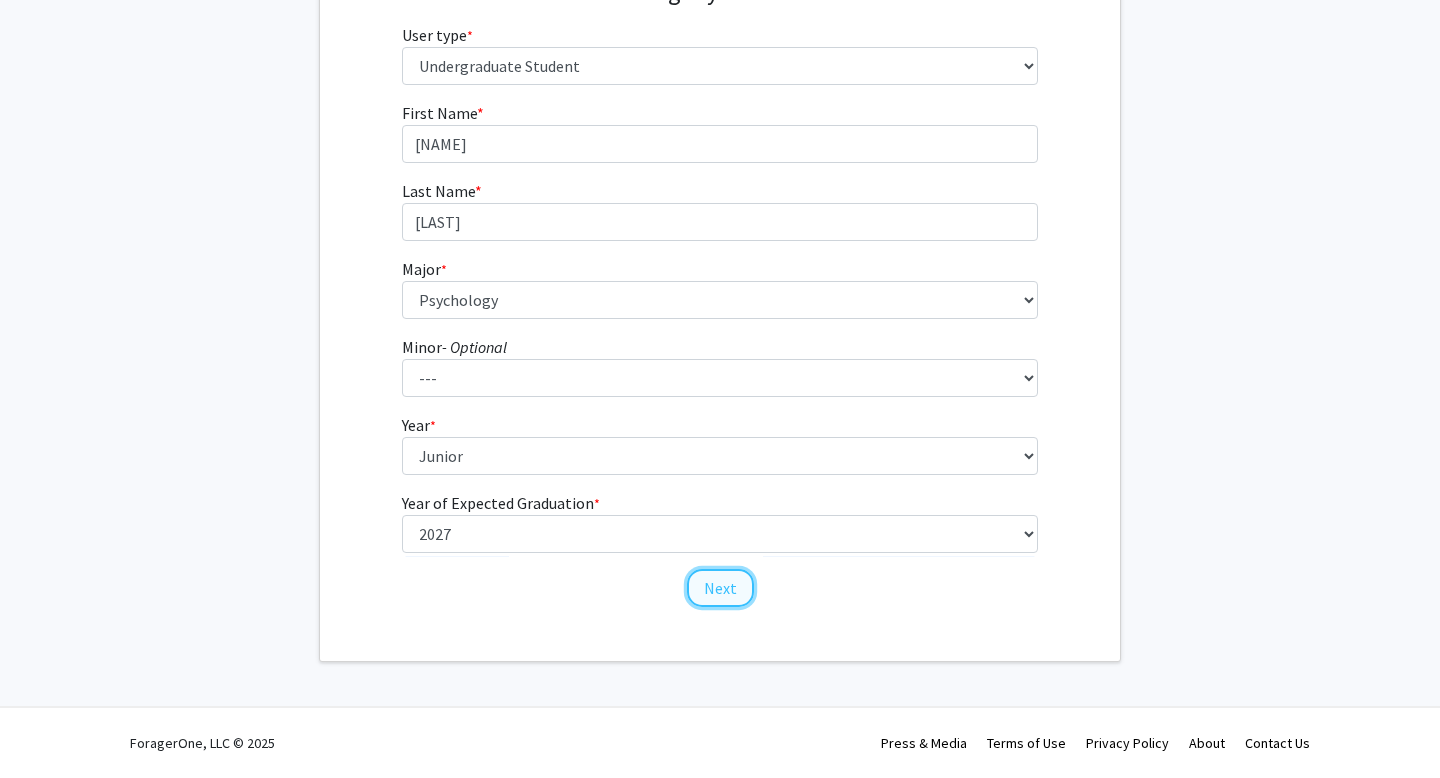 click on "Next" 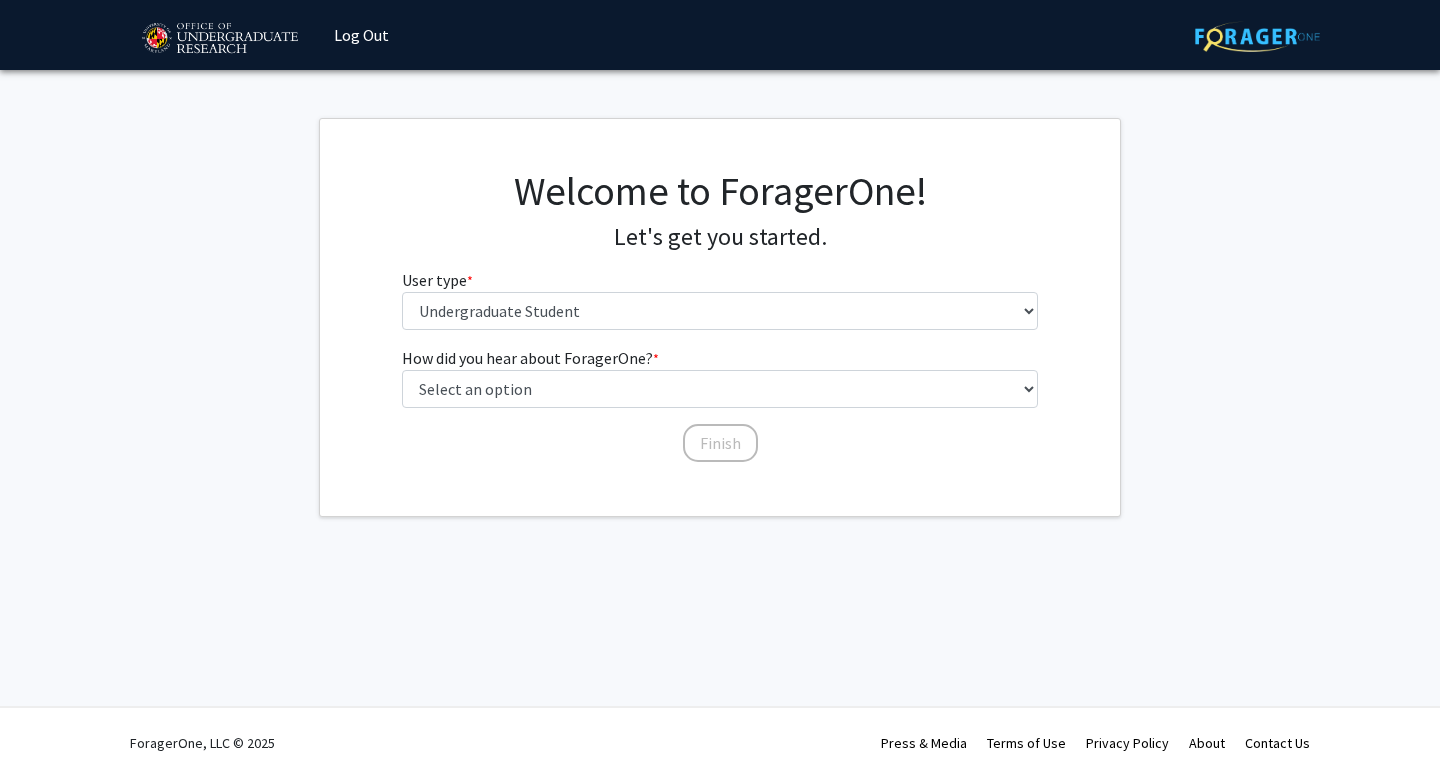 scroll, scrollTop: 0, scrollLeft: 0, axis: both 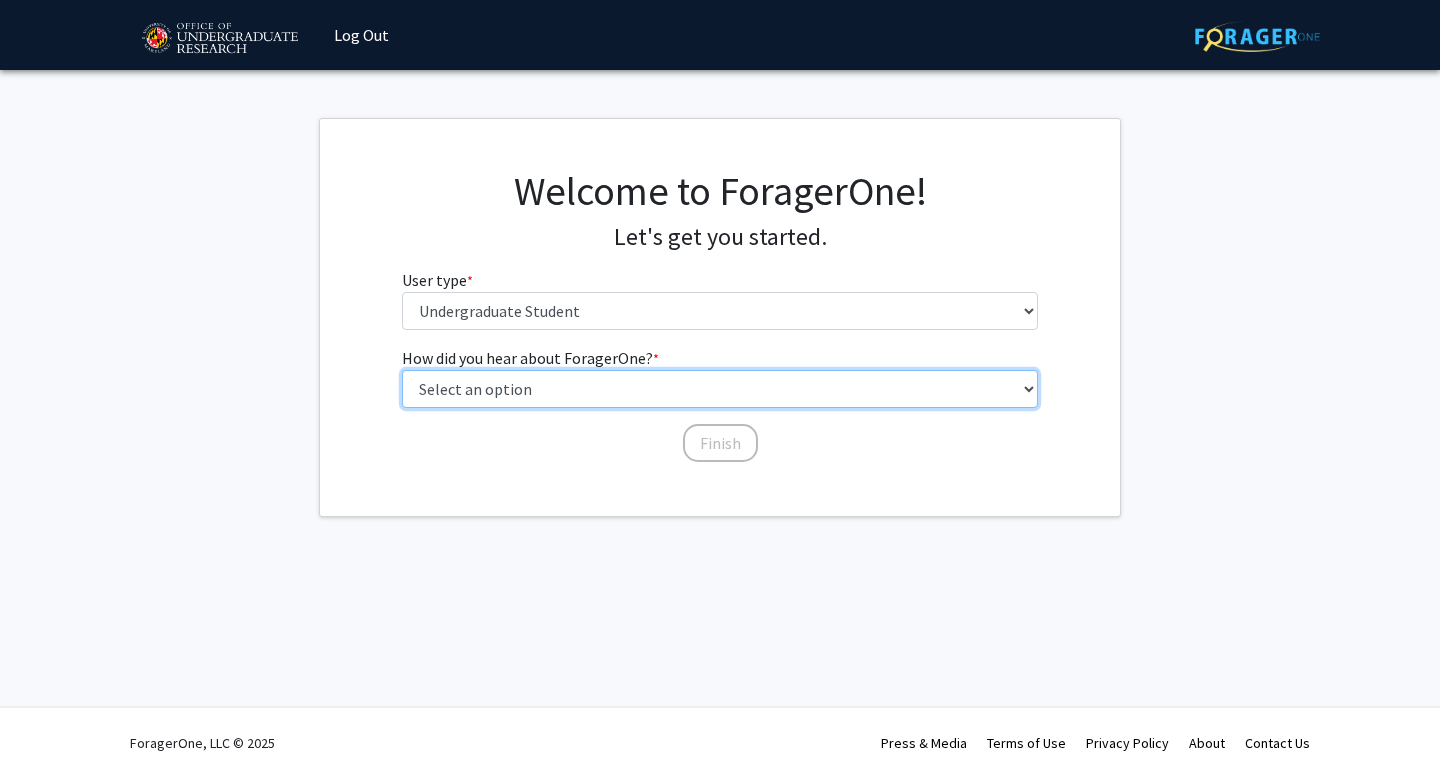 click on "Select an option  Peer/student recommendation   Faculty/staff recommendation   University website   University email or newsletter   Other" at bounding box center (720, 389) 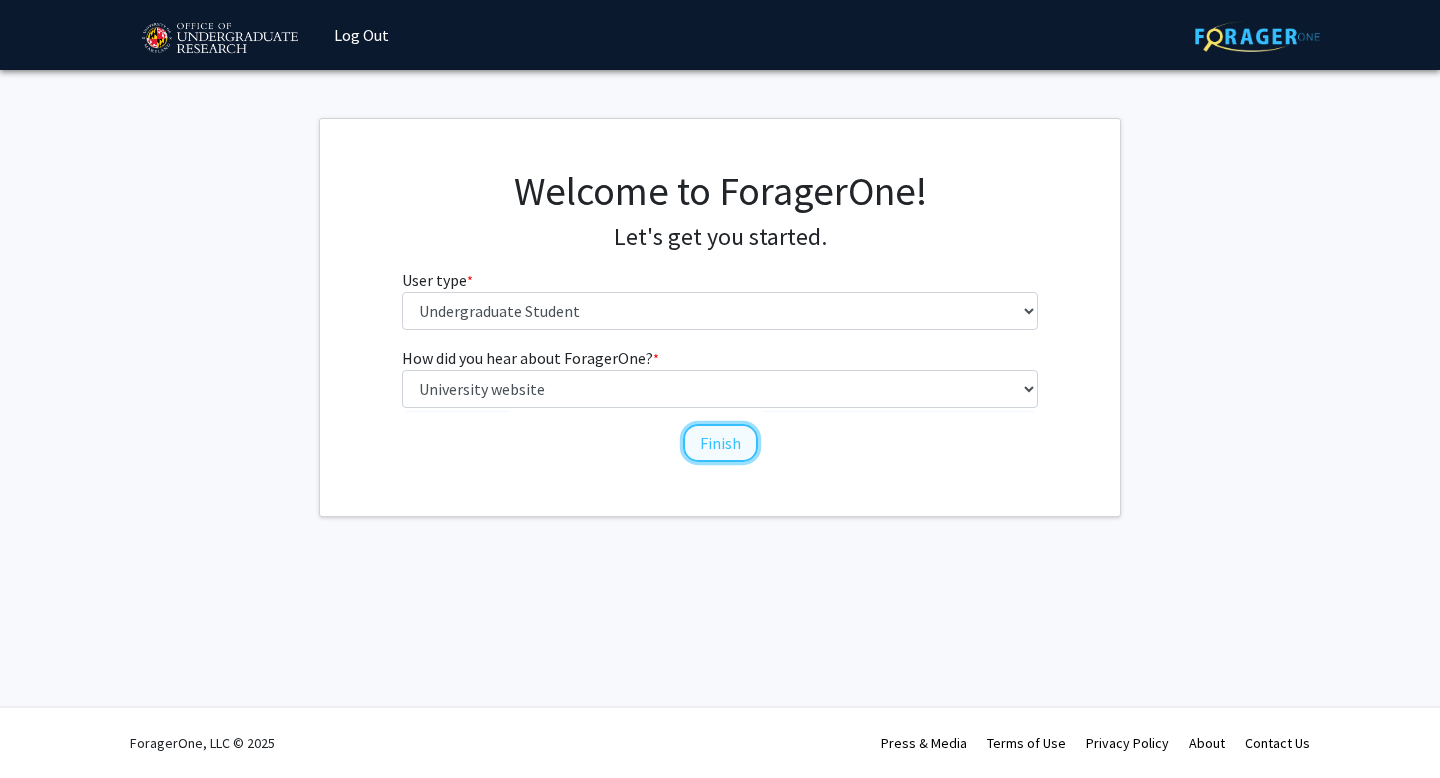 click on "Finish" 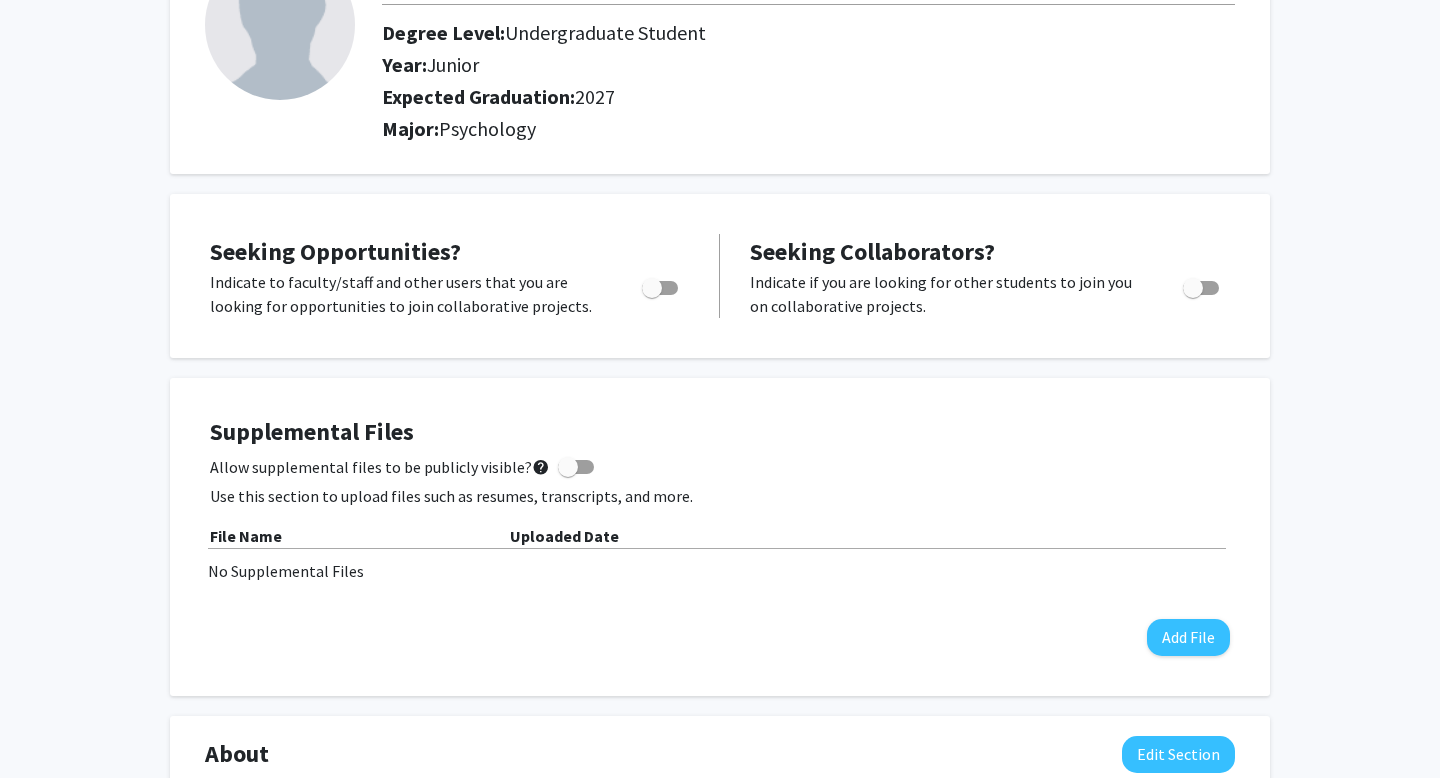 scroll, scrollTop: 194, scrollLeft: 0, axis: vertical 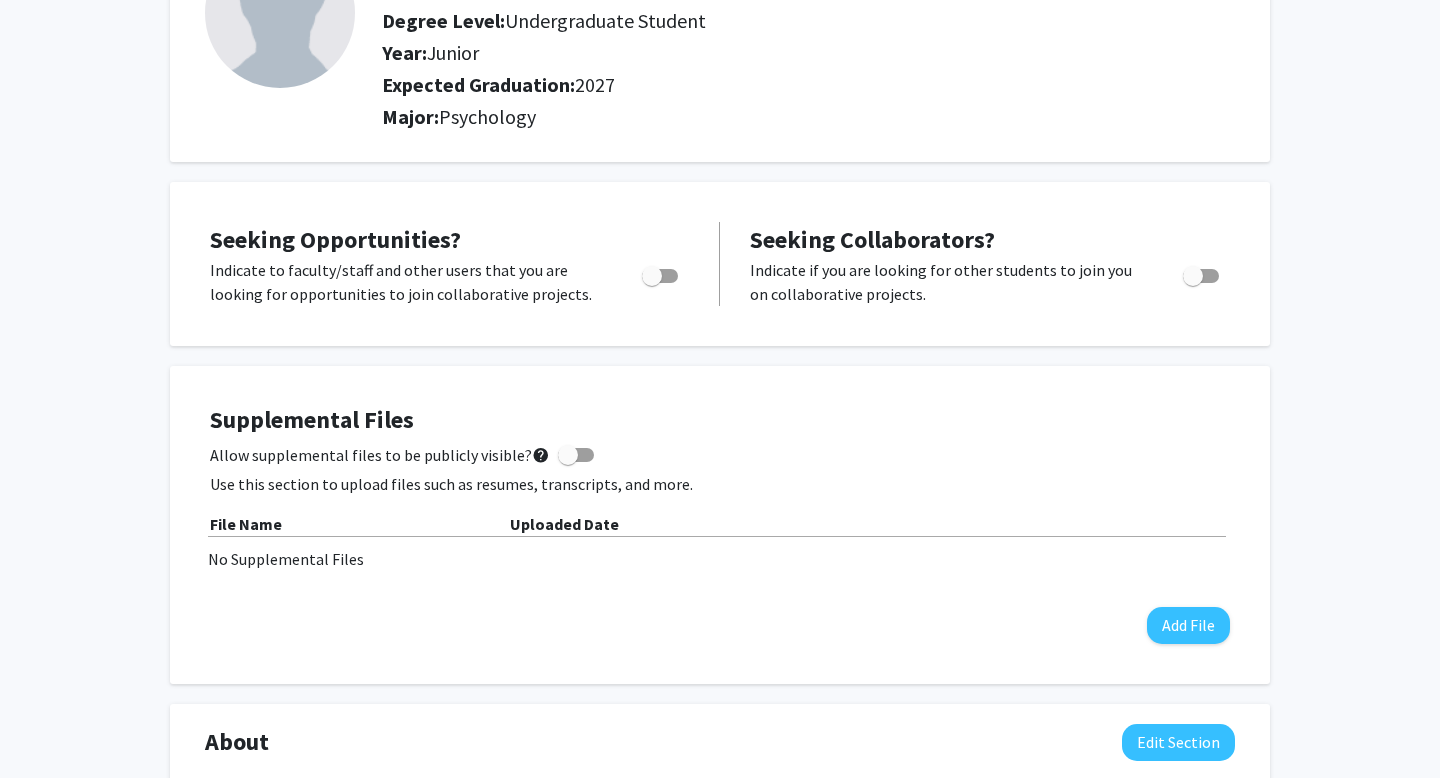 click at bounding box center (652, 276) 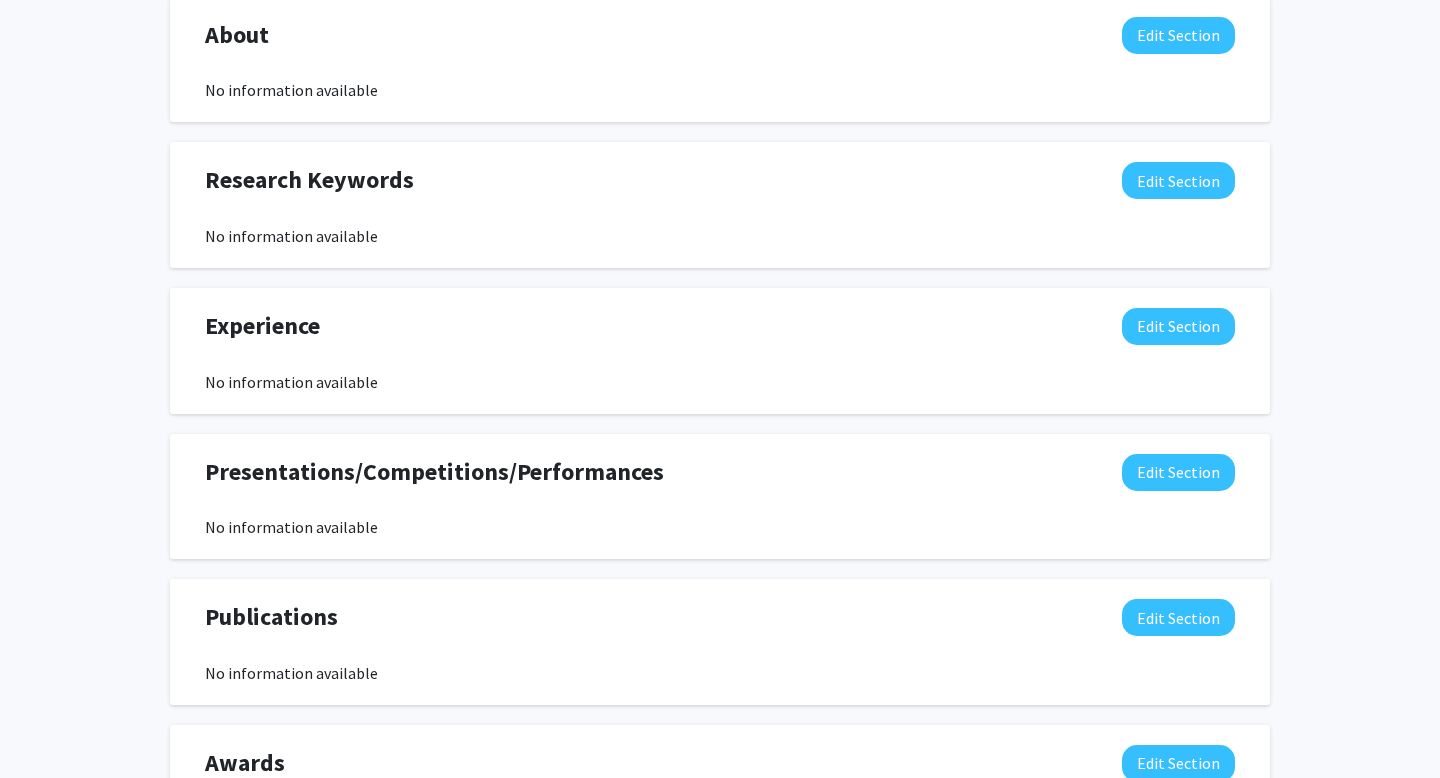 scroll, scrollTop: 903, scrollLeft: 0, axis: vertical 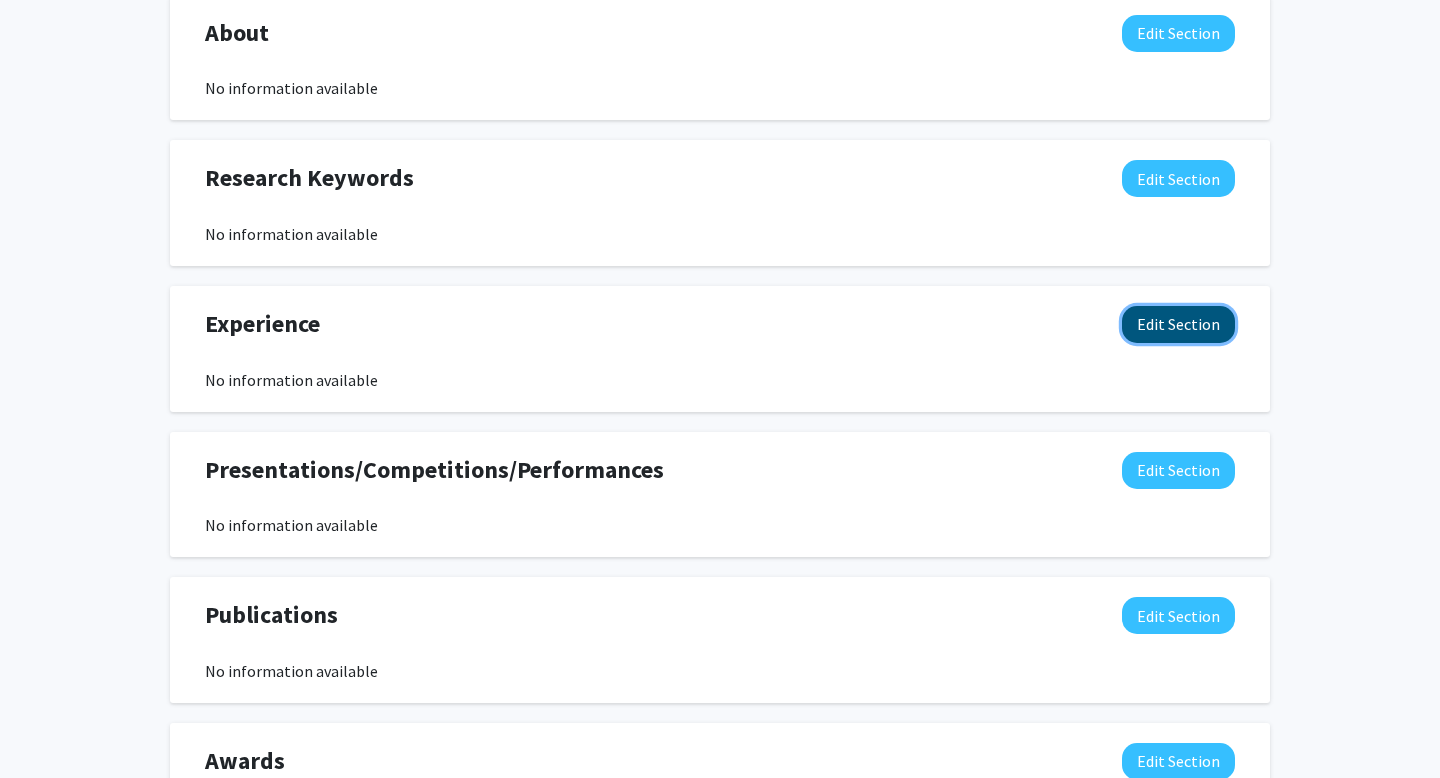 click on "Edit Section" 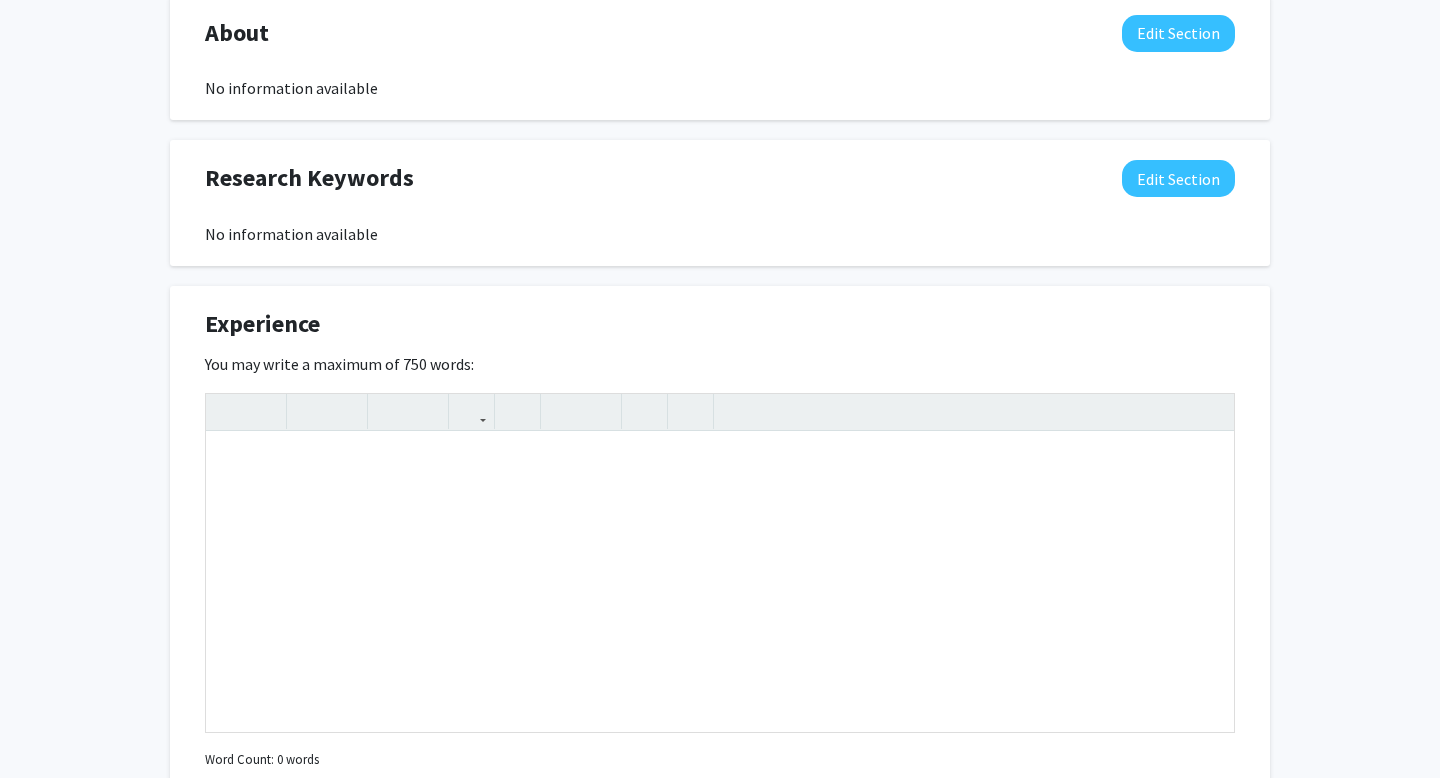 click on "You may write a maximum of 750 words:  Insert link Remove link Word Count: 0 words Save  Cancel Edits" 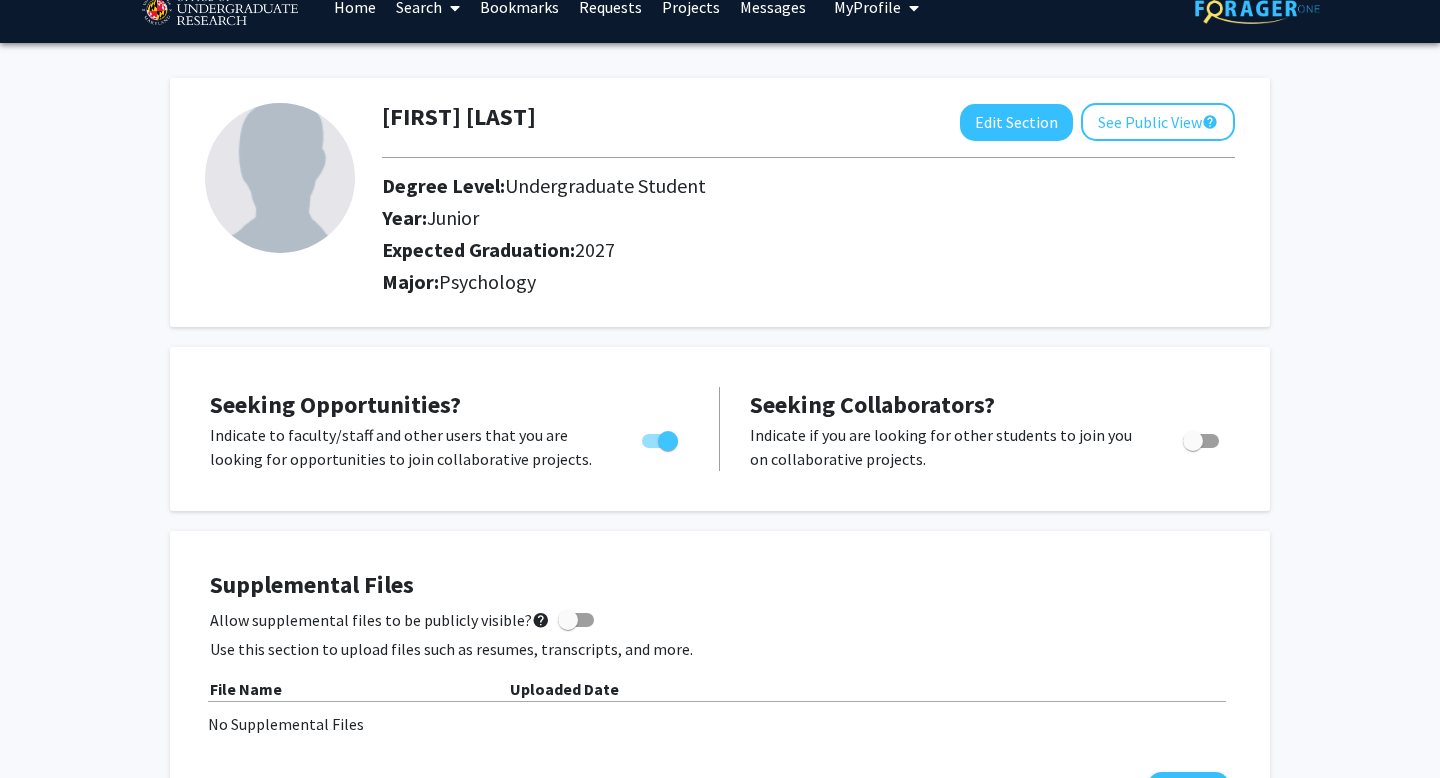 scroll, scrollTop: 0, scrollLeft: 0, axis: both 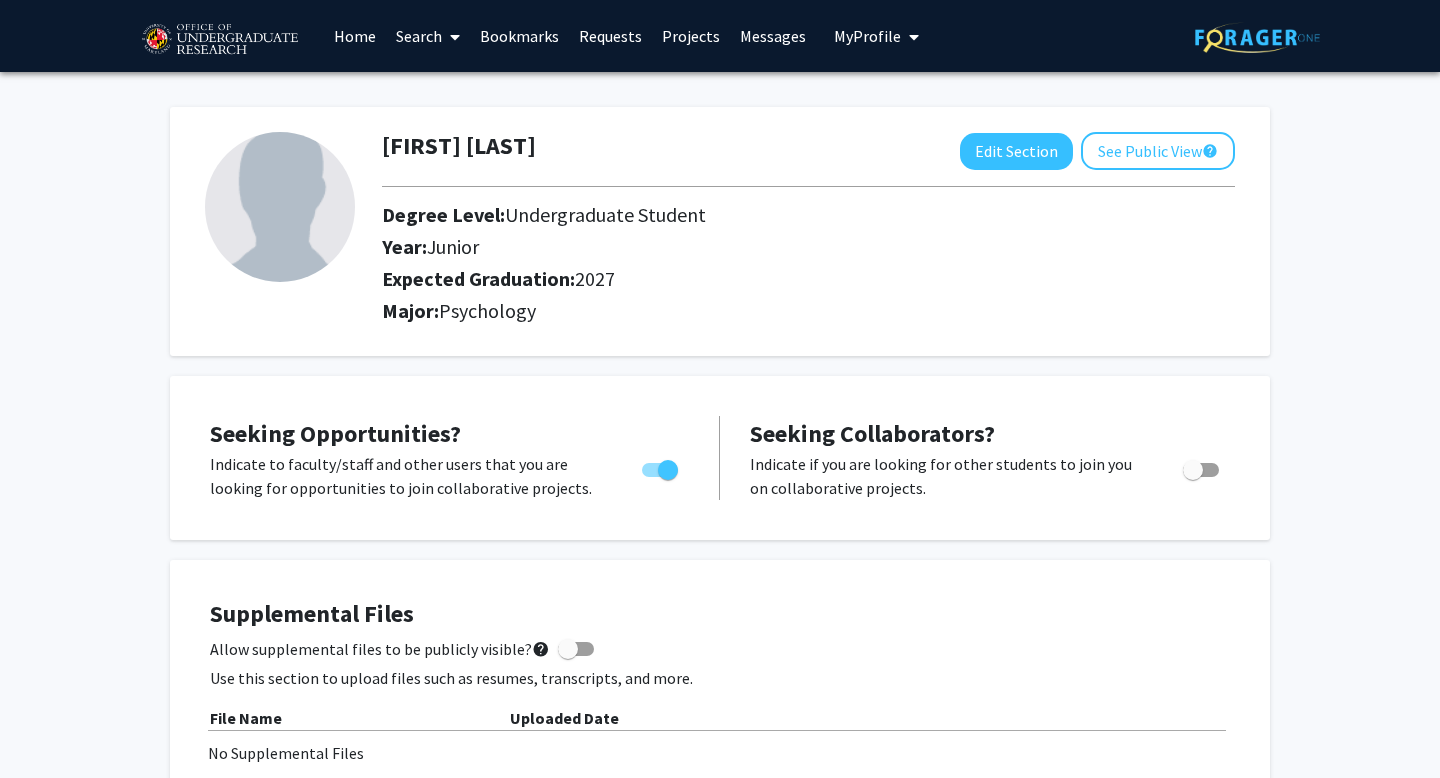 click on "Home" at bounding box center (355, 36) 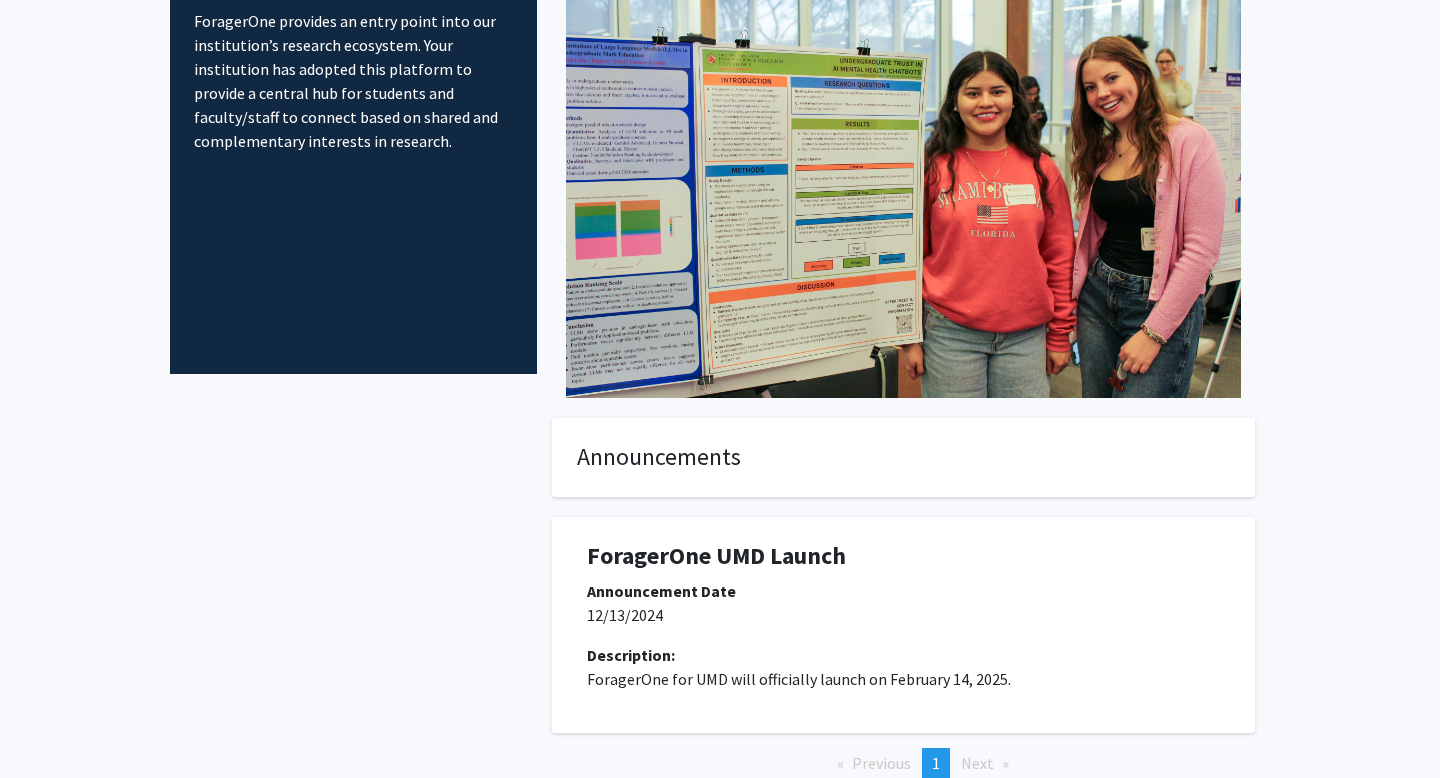 scroll, scrollTop: 271, scrollLeft: 0, axis: vertical 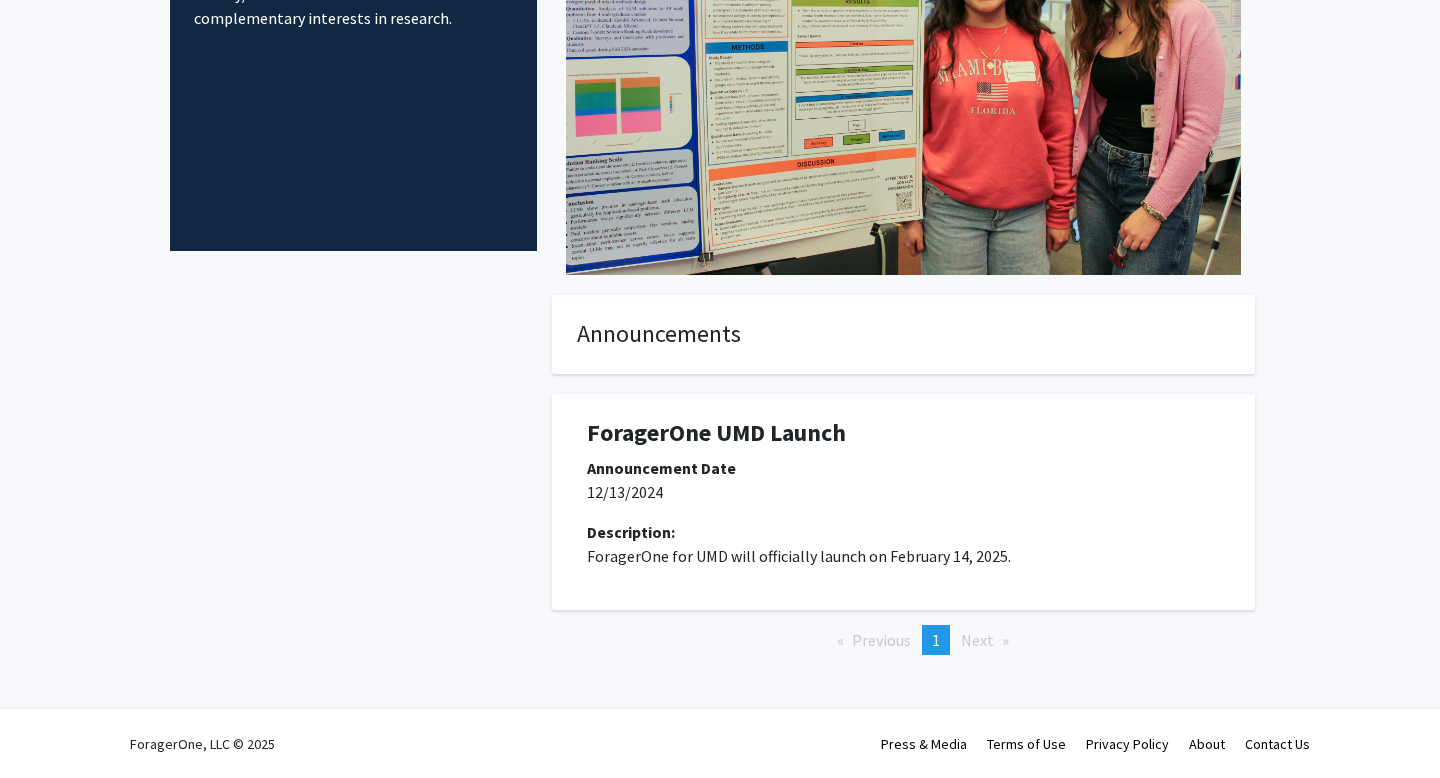 click on "Next  page" 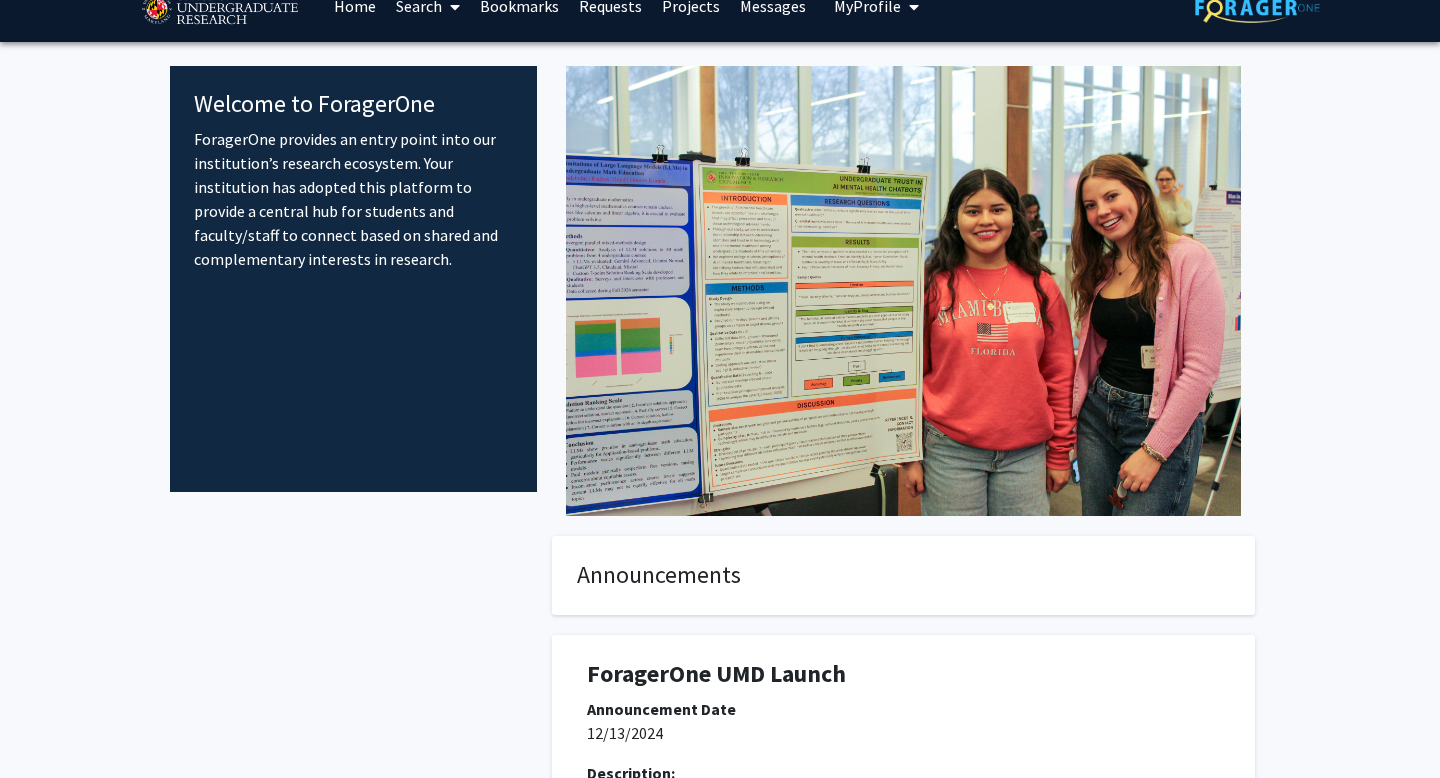 scroll, scrollTop: 0, scrollLeft: 0, axis: both 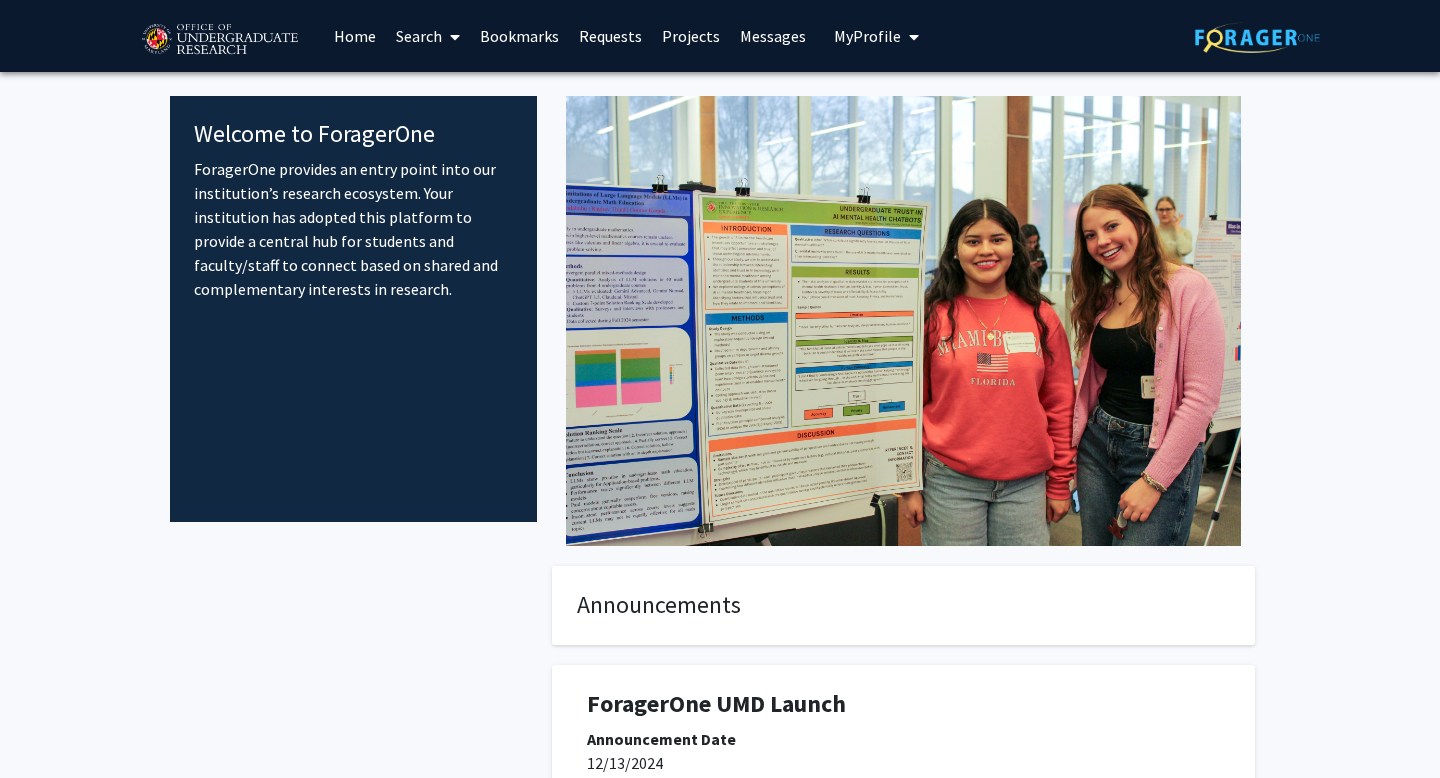 click on "Projects" at bounding box center [691, 36] 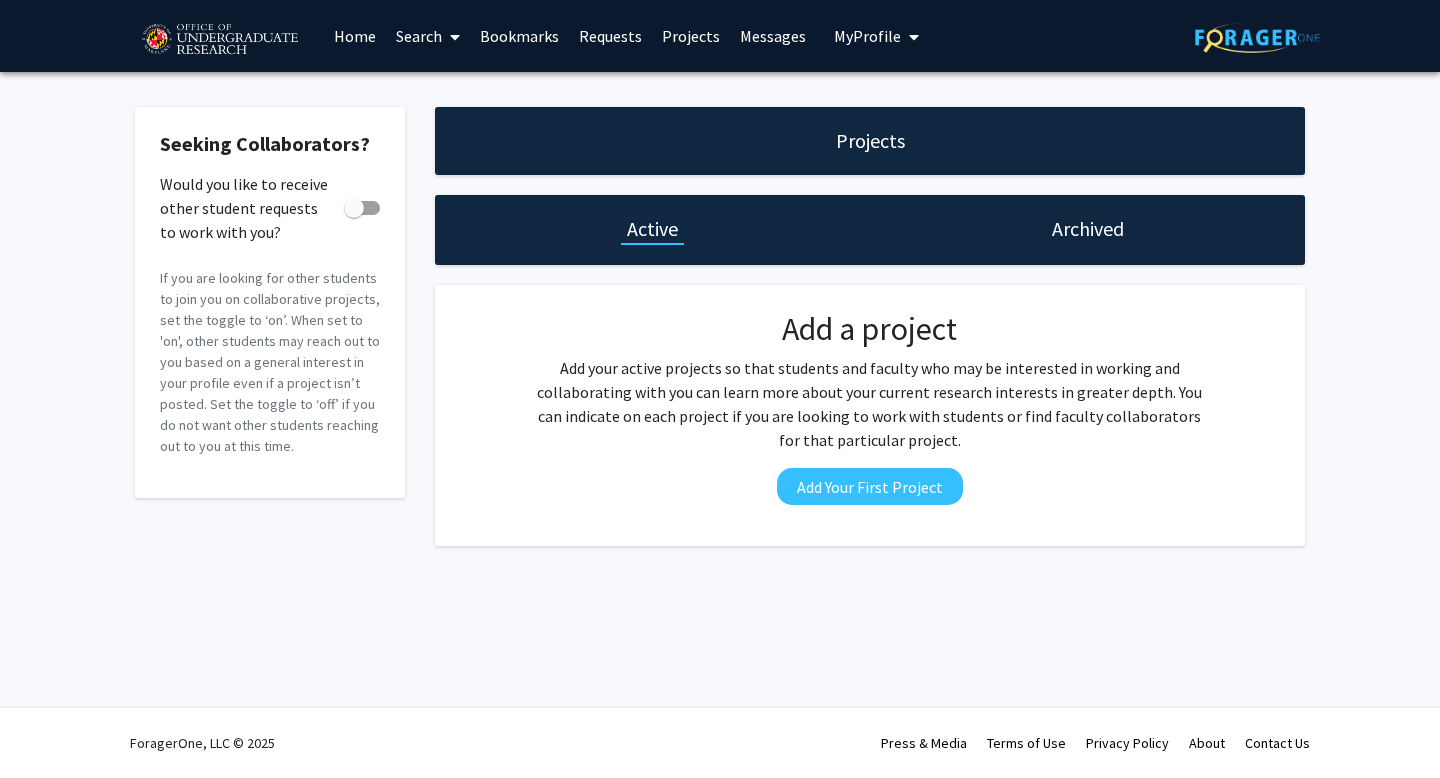 click on "Requests" at bounding box center (610, 36) 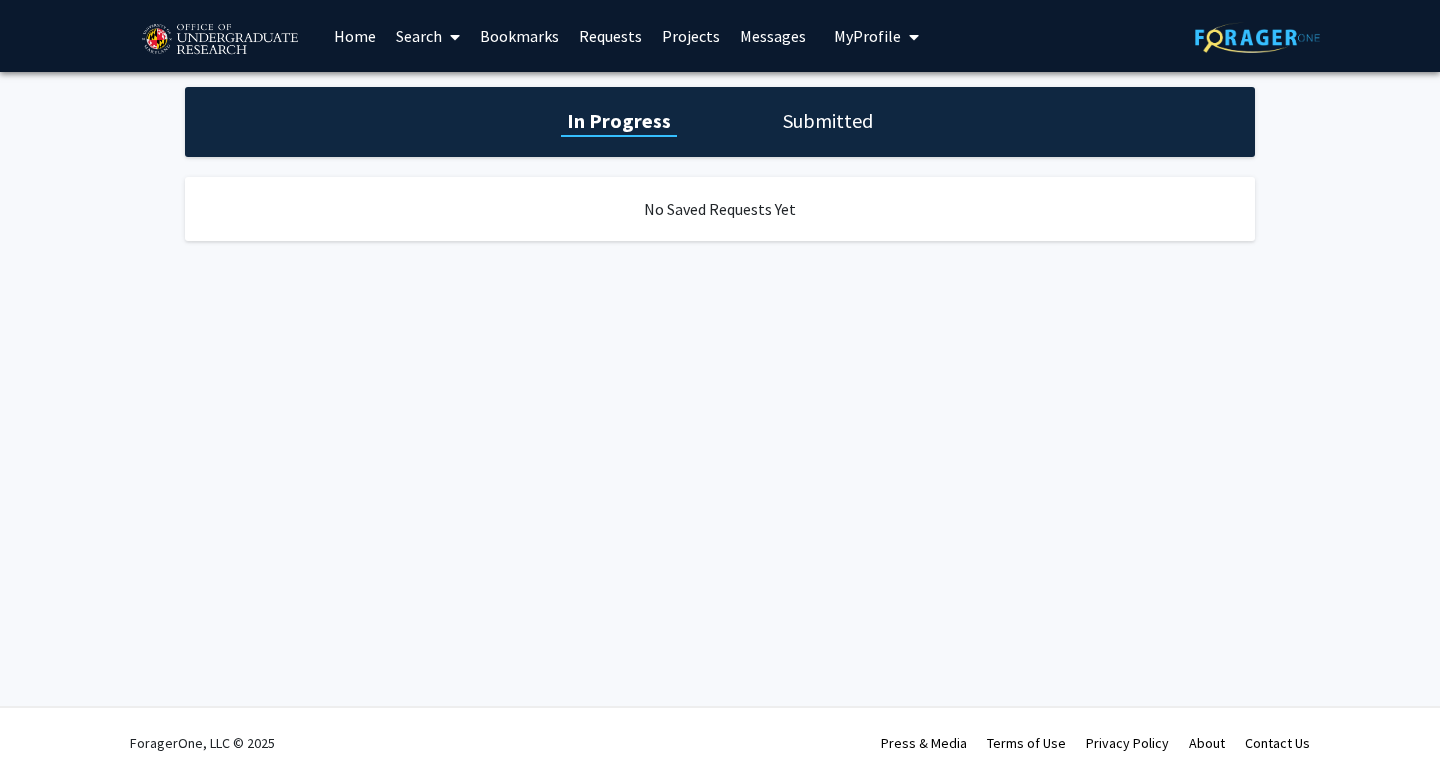 click on "In Progress Submitted" 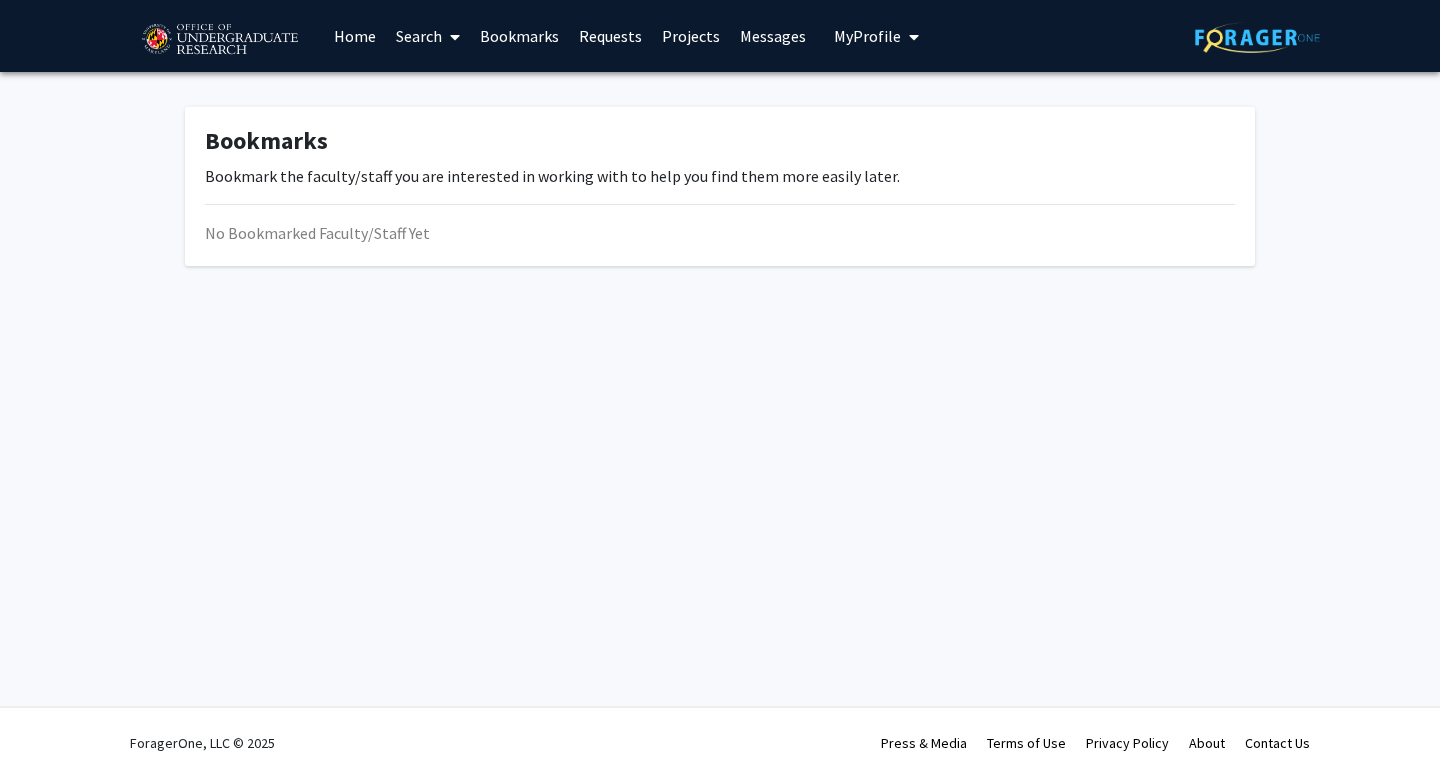 click at bounding box center (455, 37) 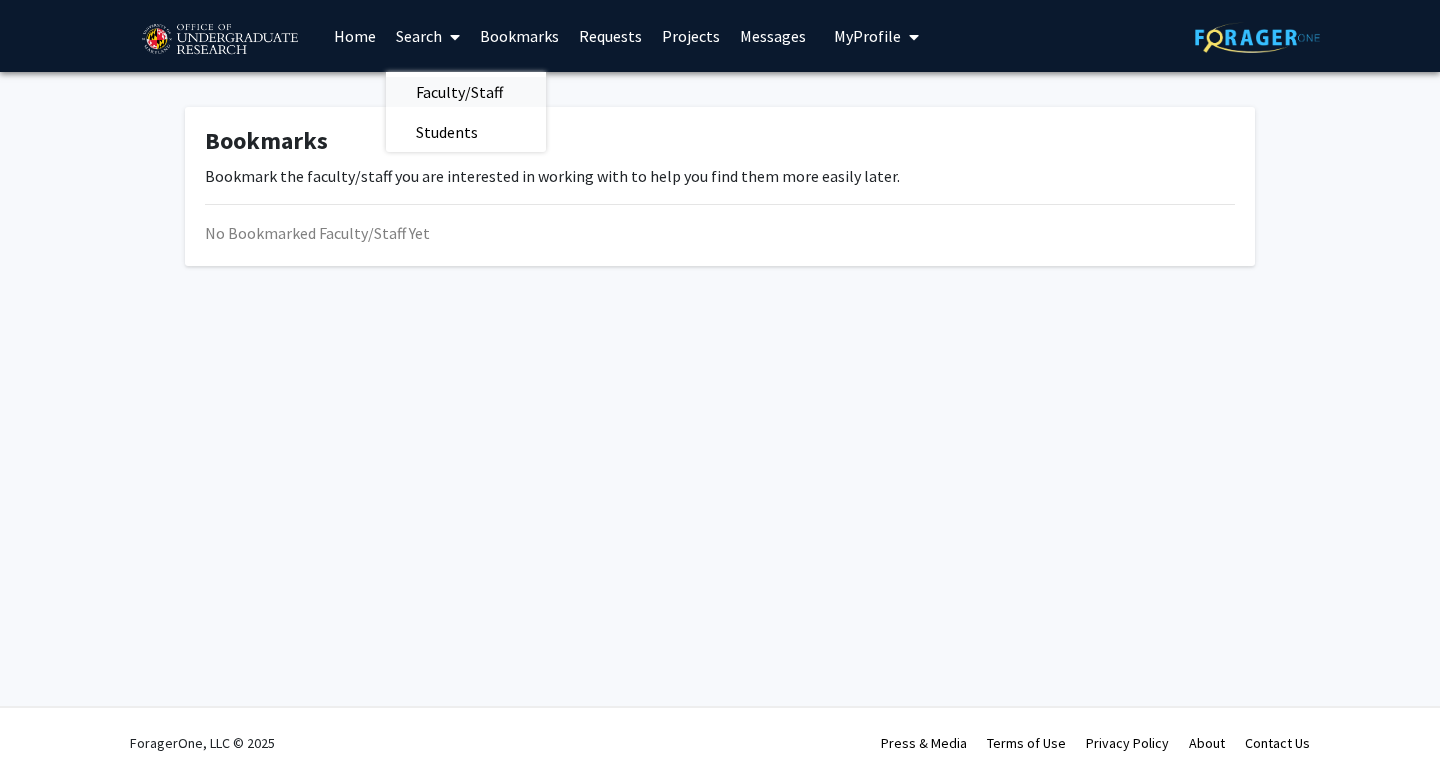 click on "Faculty/Staff" at bounding box center [459, 92] 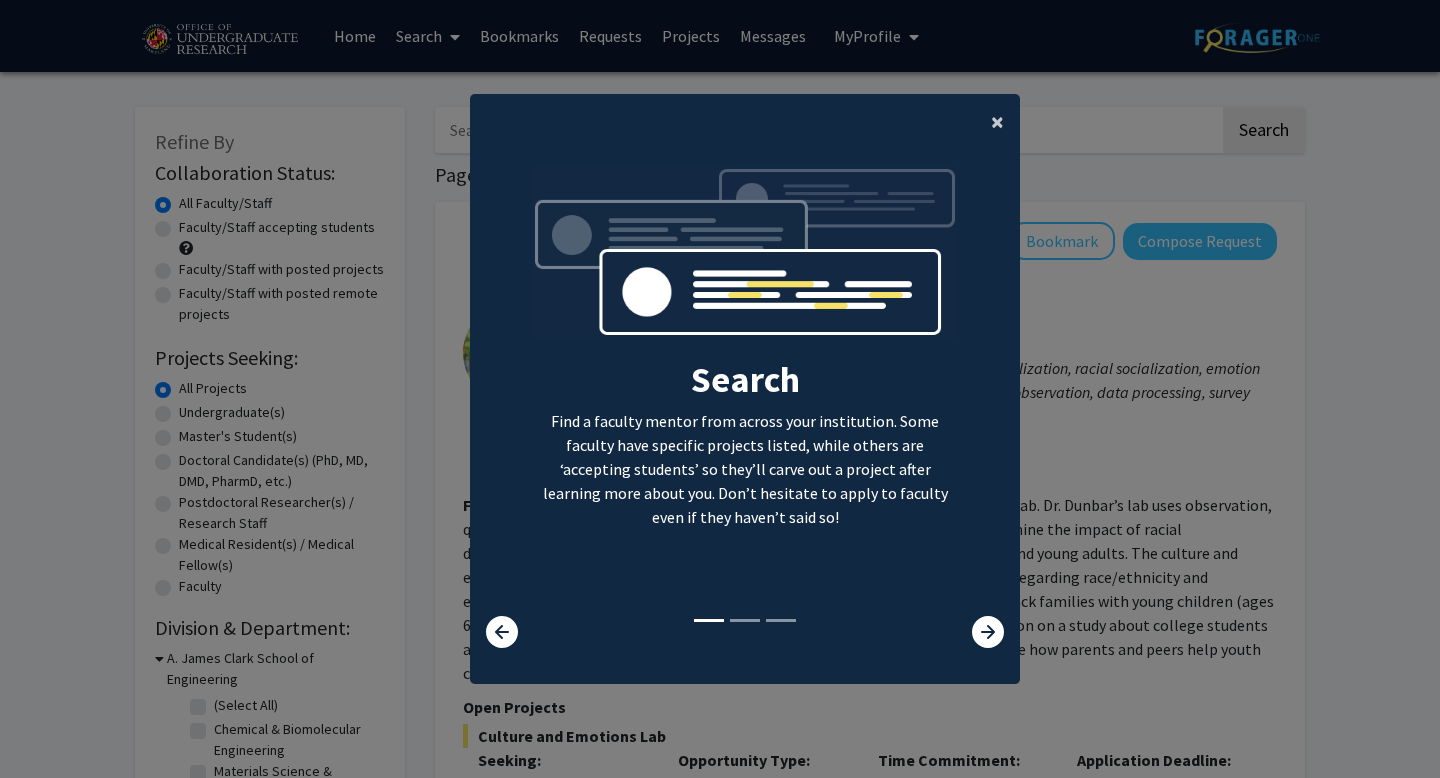 click on "×" 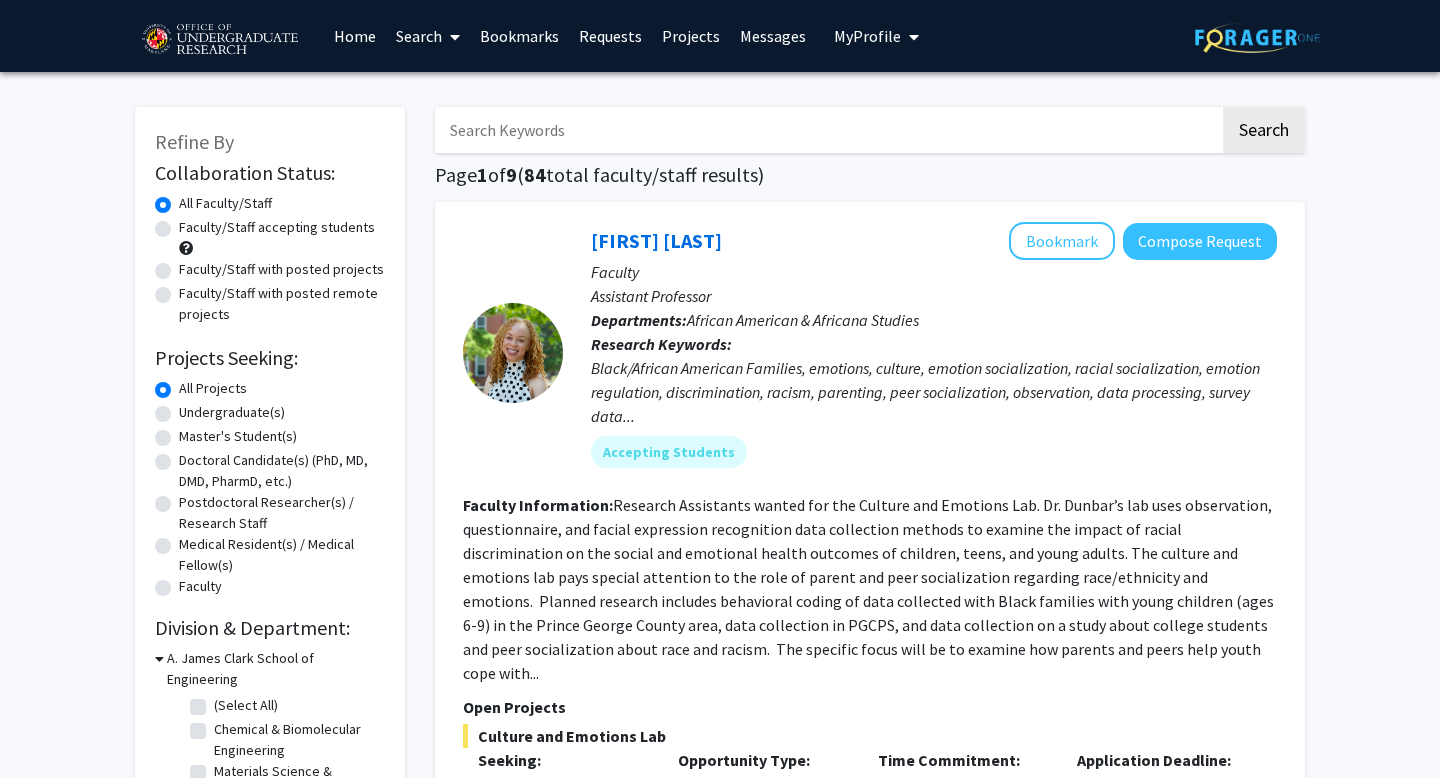click on "Undergraduate(s)" 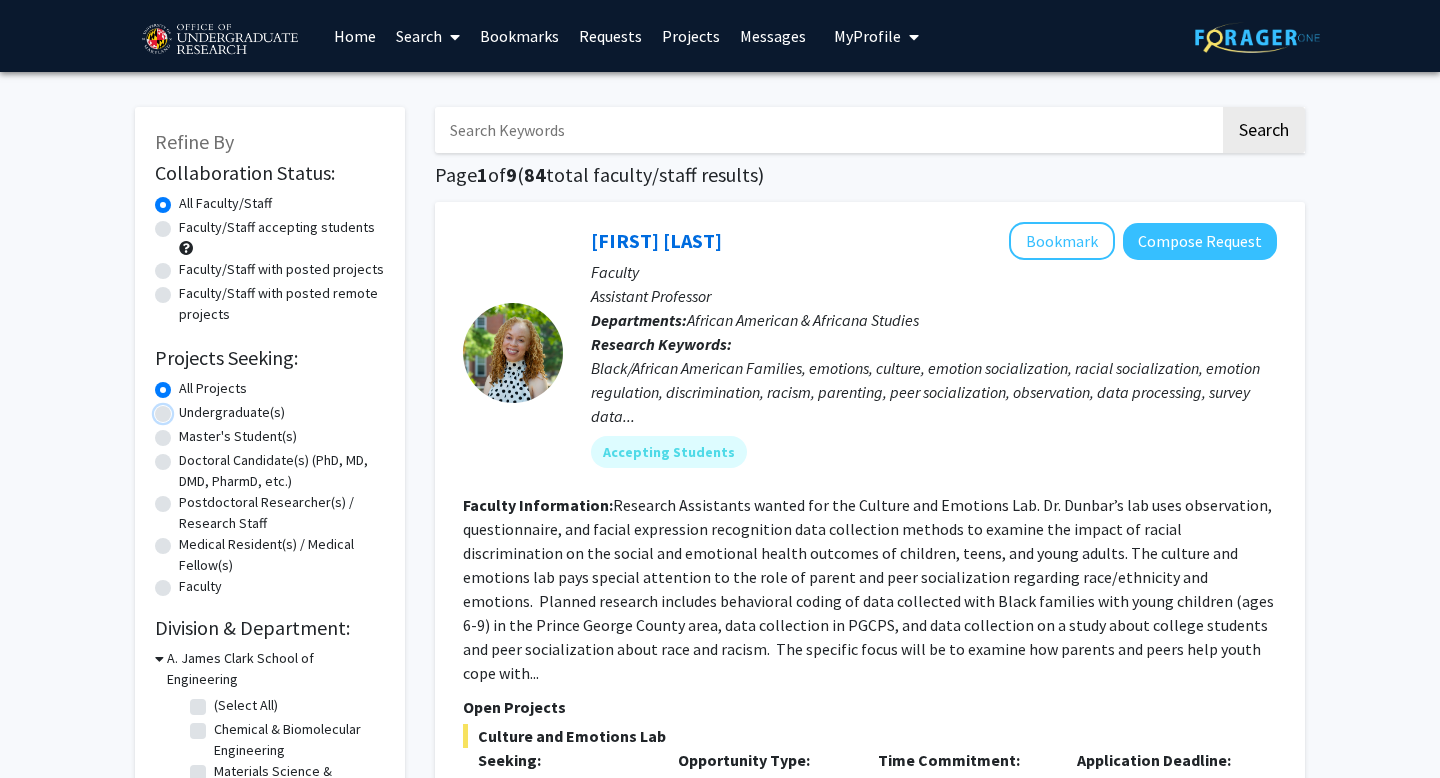 click on "Undergraduate(s)" at bounding box center [185, 408] 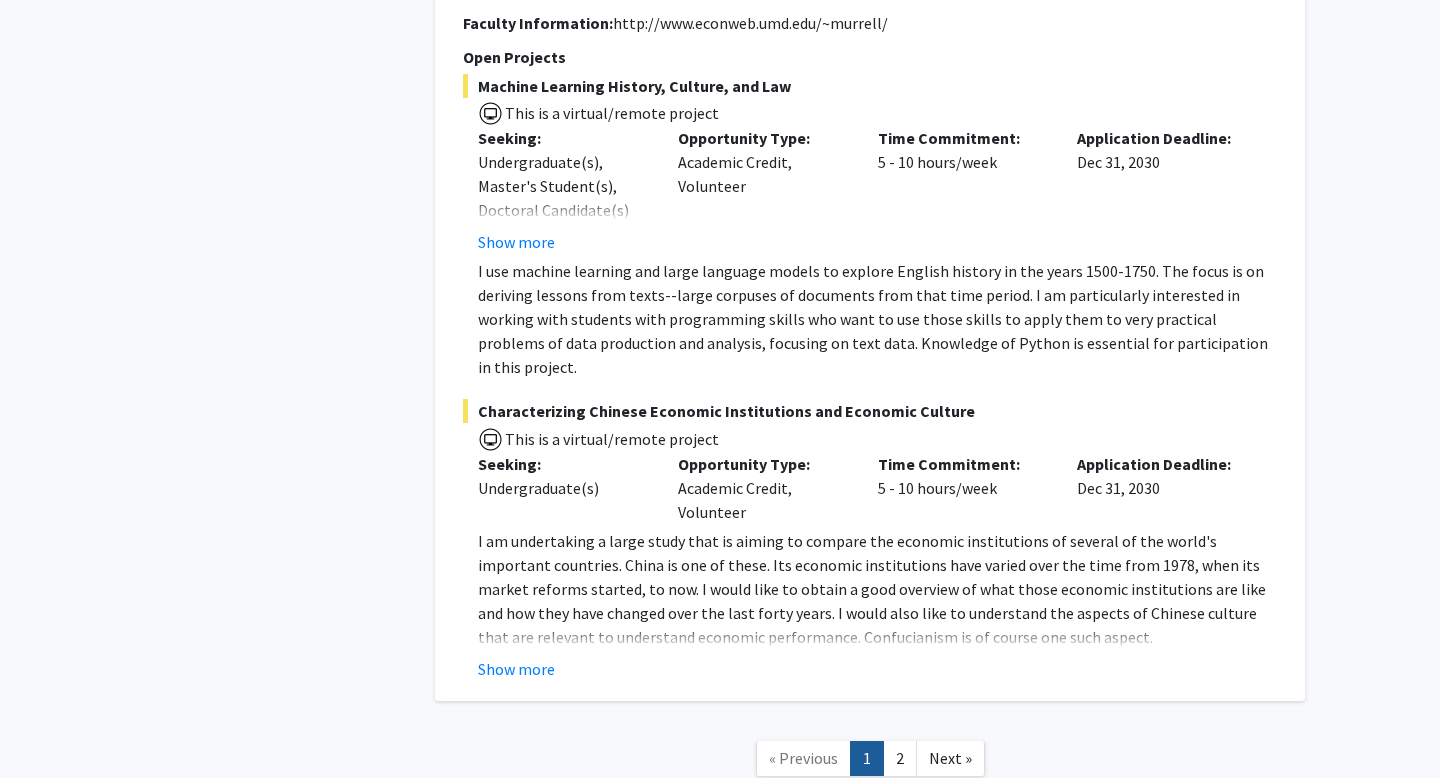 scroll, scrollTop: 9282, scrollLeft: 0, axis: vertical 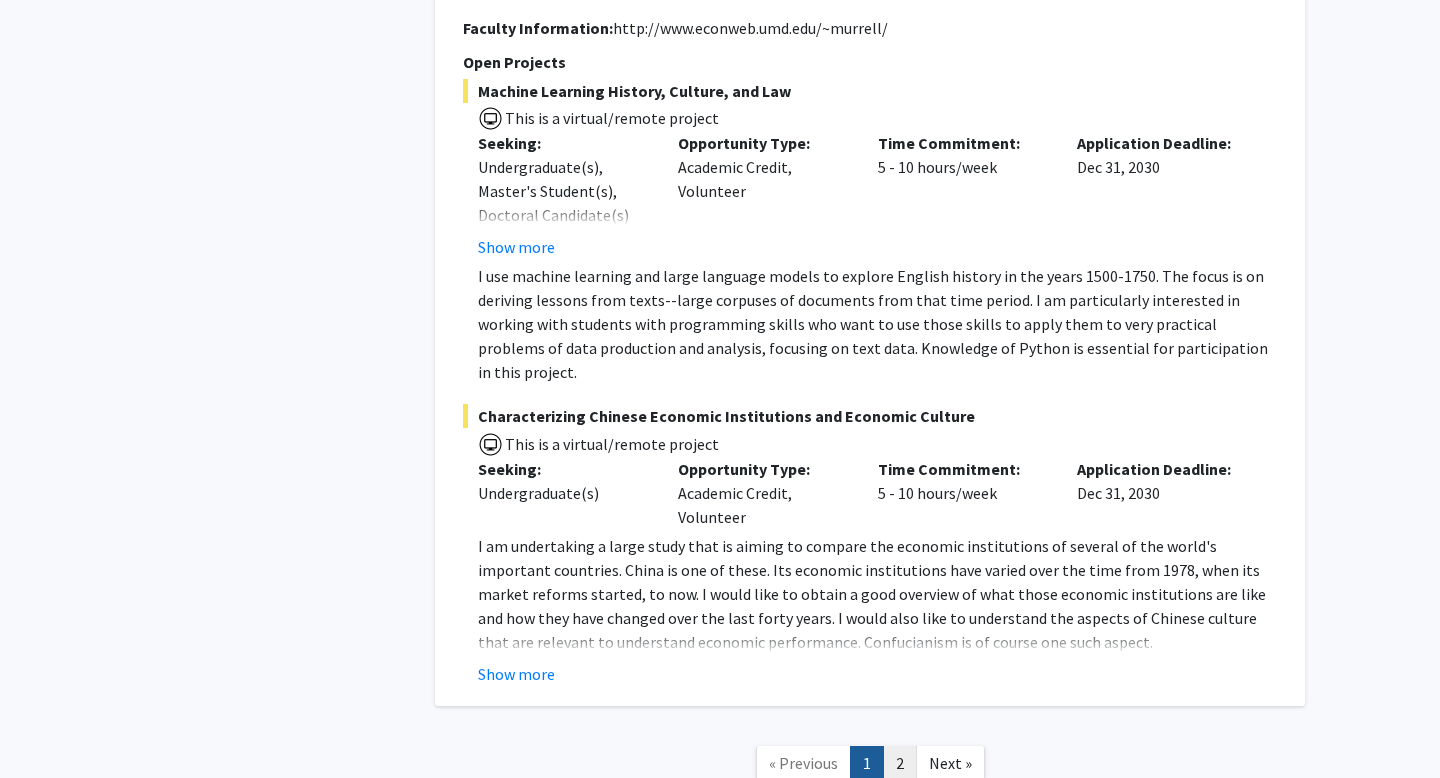 click on "2" 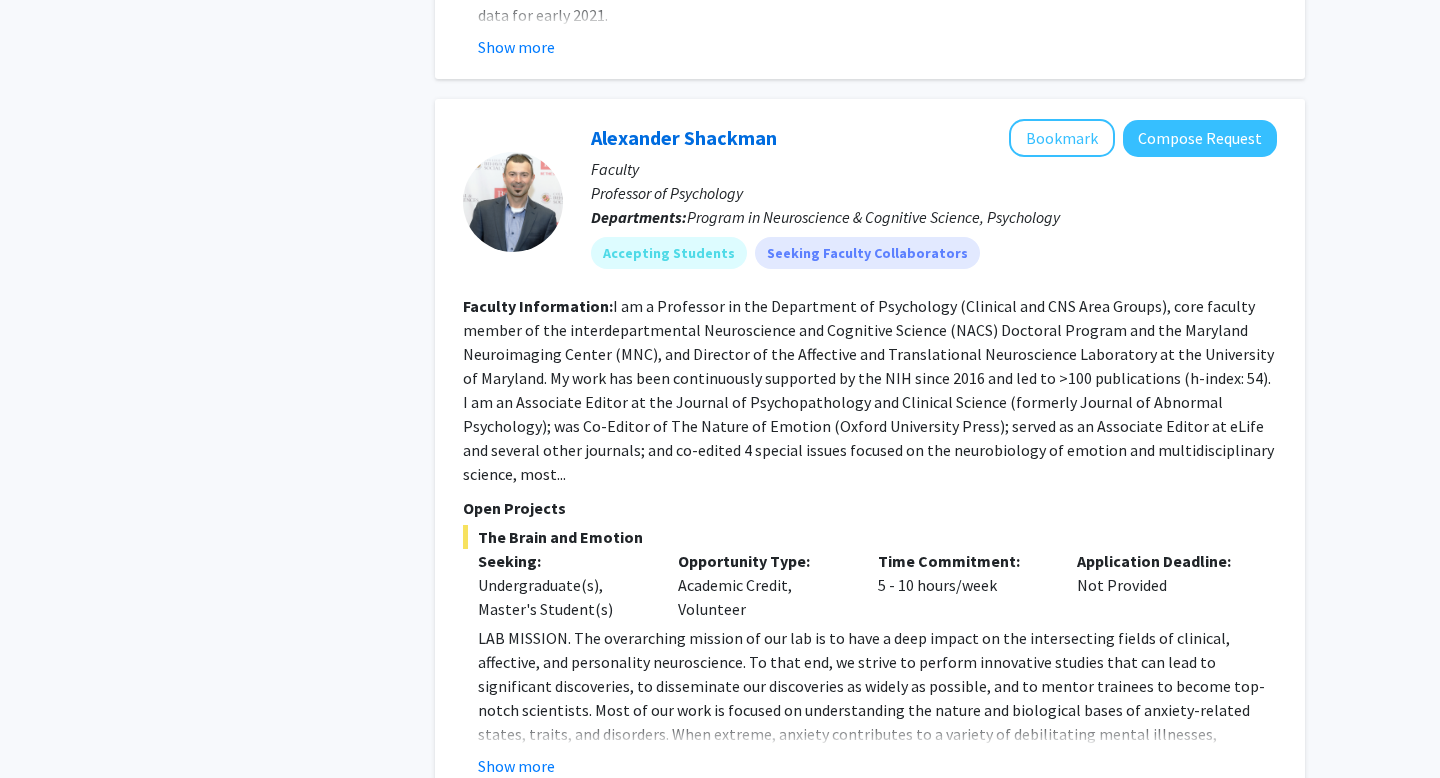 scroll, scrollTop: 5377, scrollLeft: 0, axis: vertical 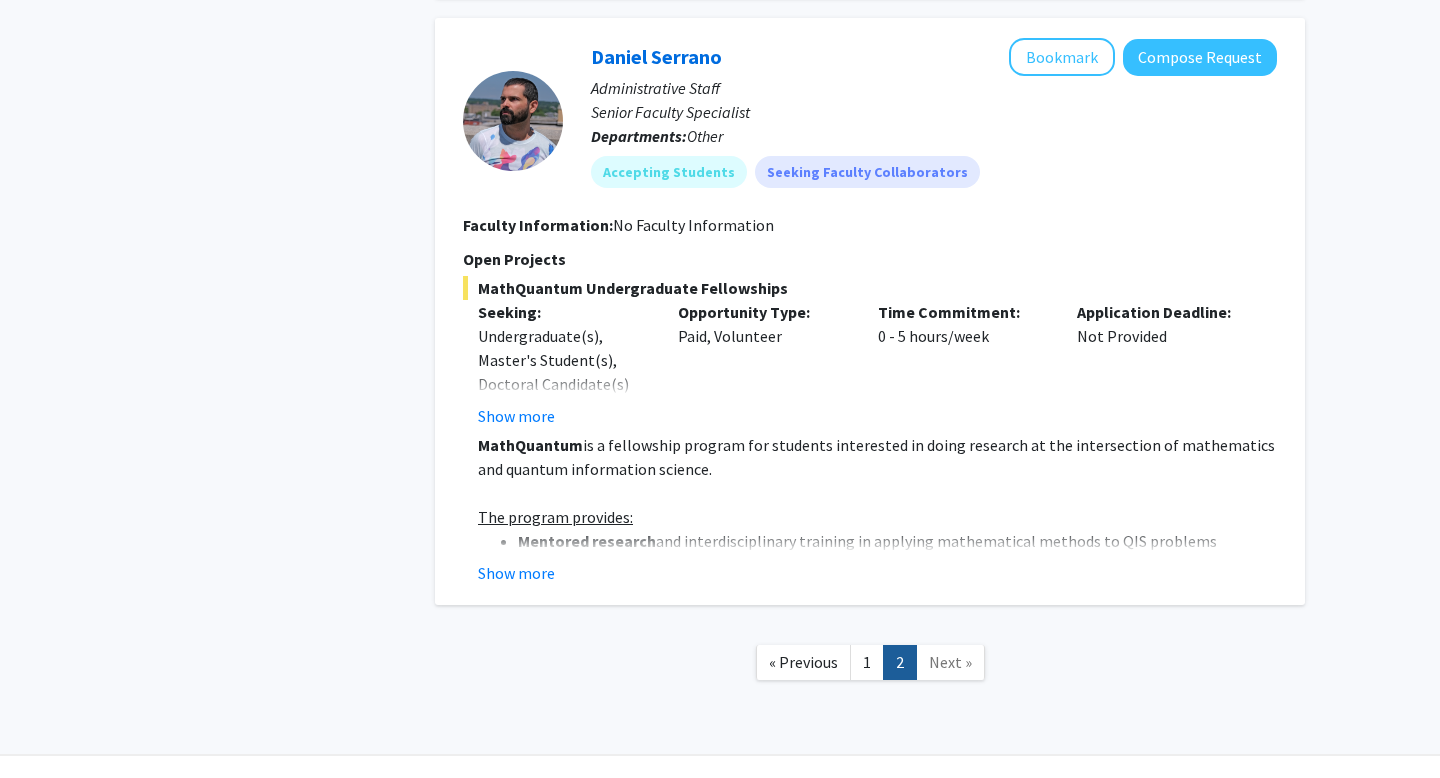 click on "« Previous  1   2  Next »" 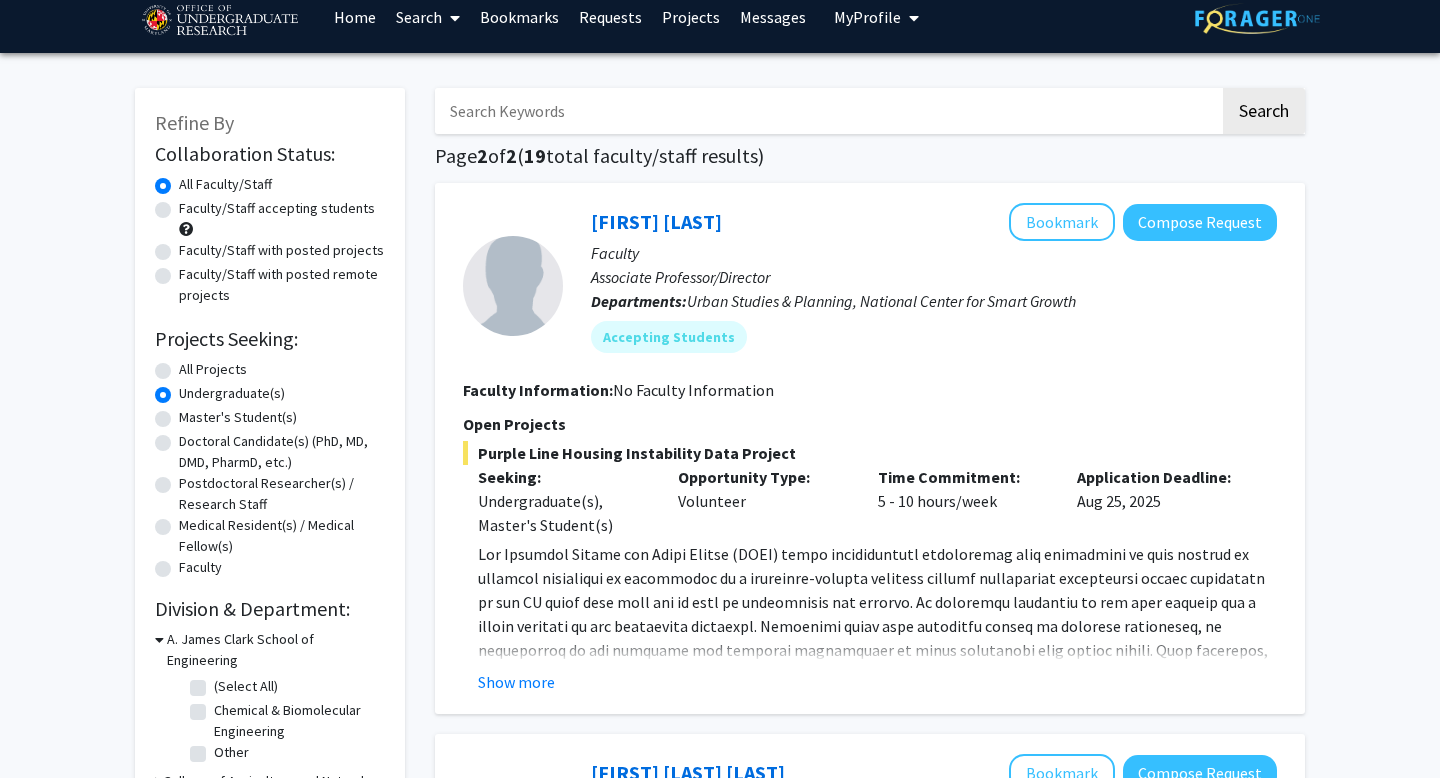 scroll, scrollTop: 0, scrollLeft: 0, axis: both 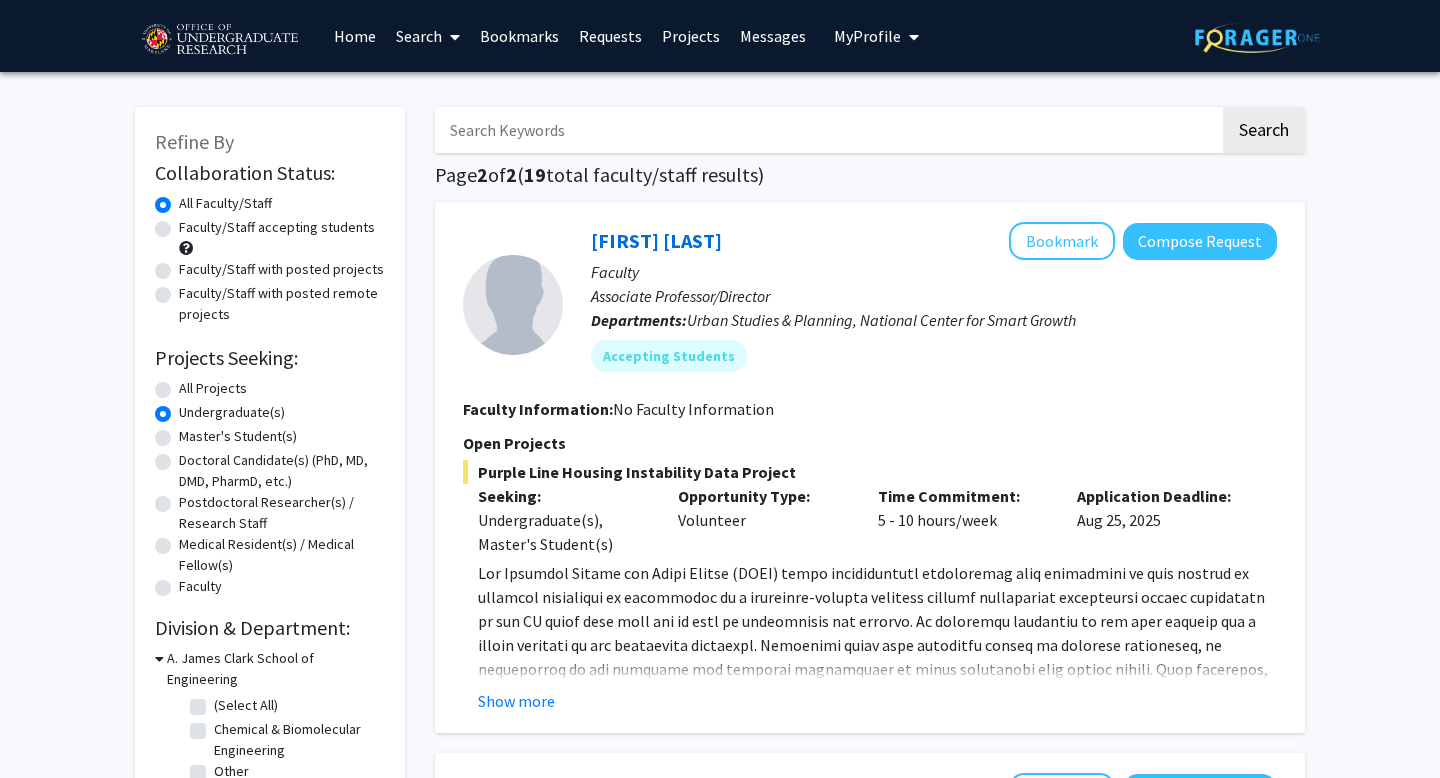 click on "Faculty/Staff with posted projects" 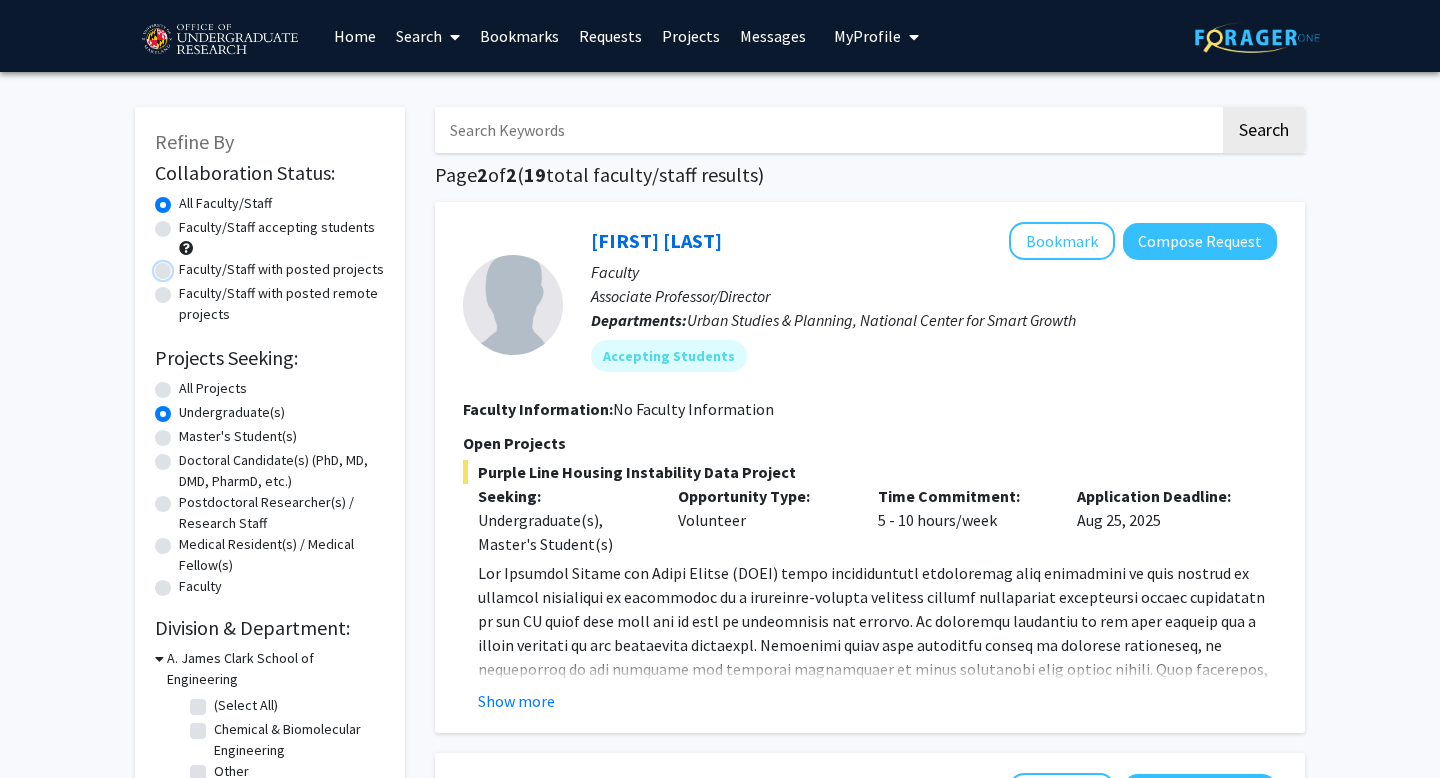 click on "Faculty/Staff with posted projects" at bounding box center [185, 265] 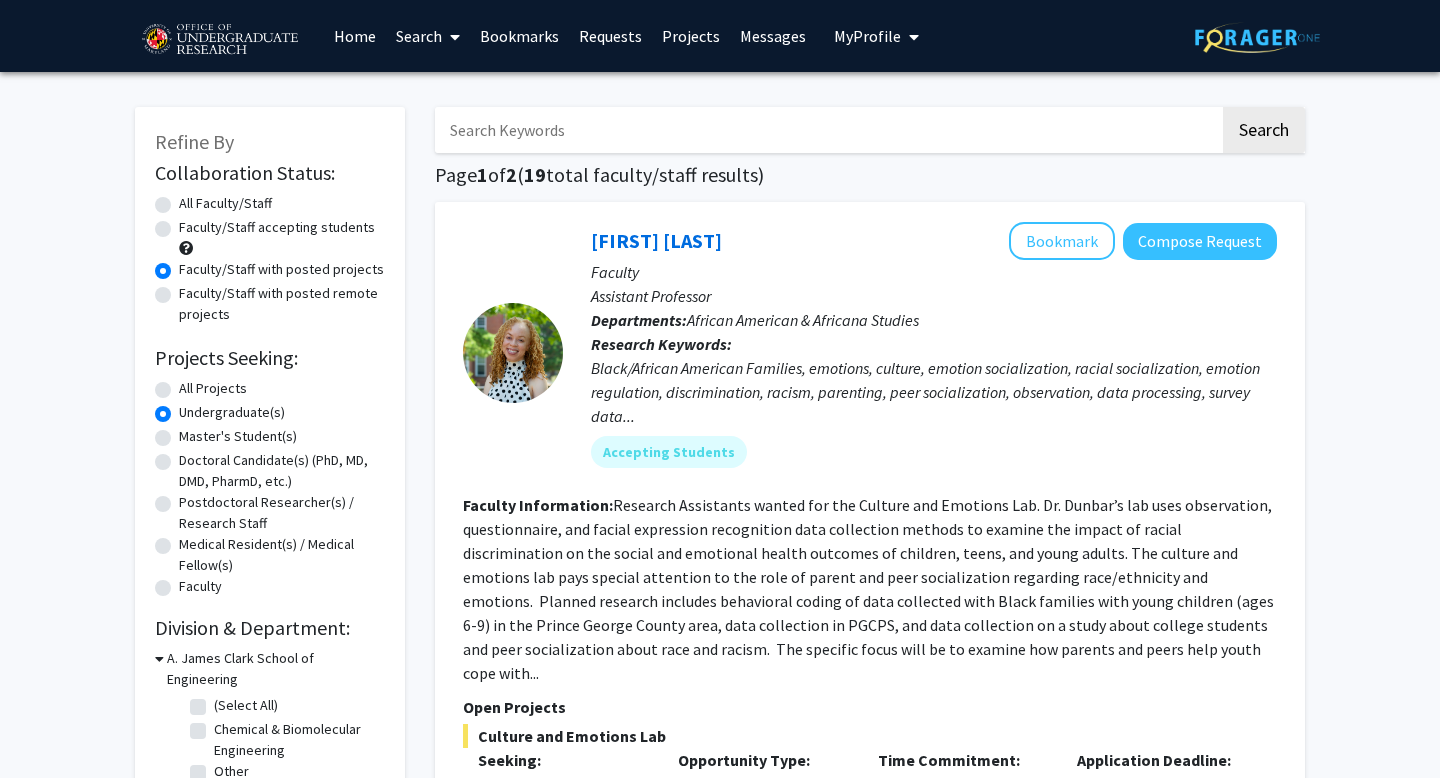 click on "Faculty/Staff with posted remote projects" 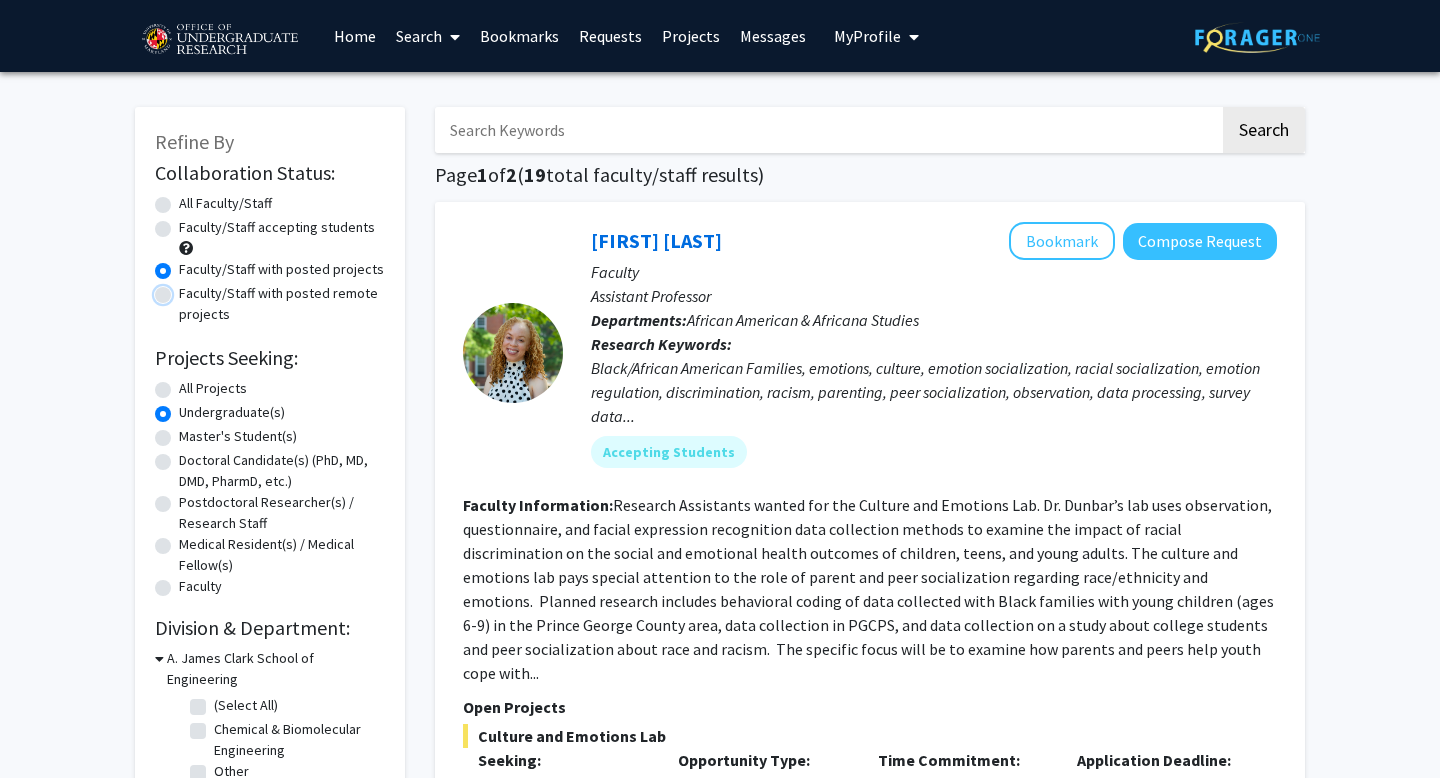 click on "Faculty/Staff with posted remote projects" at bounding box center (185, 289) 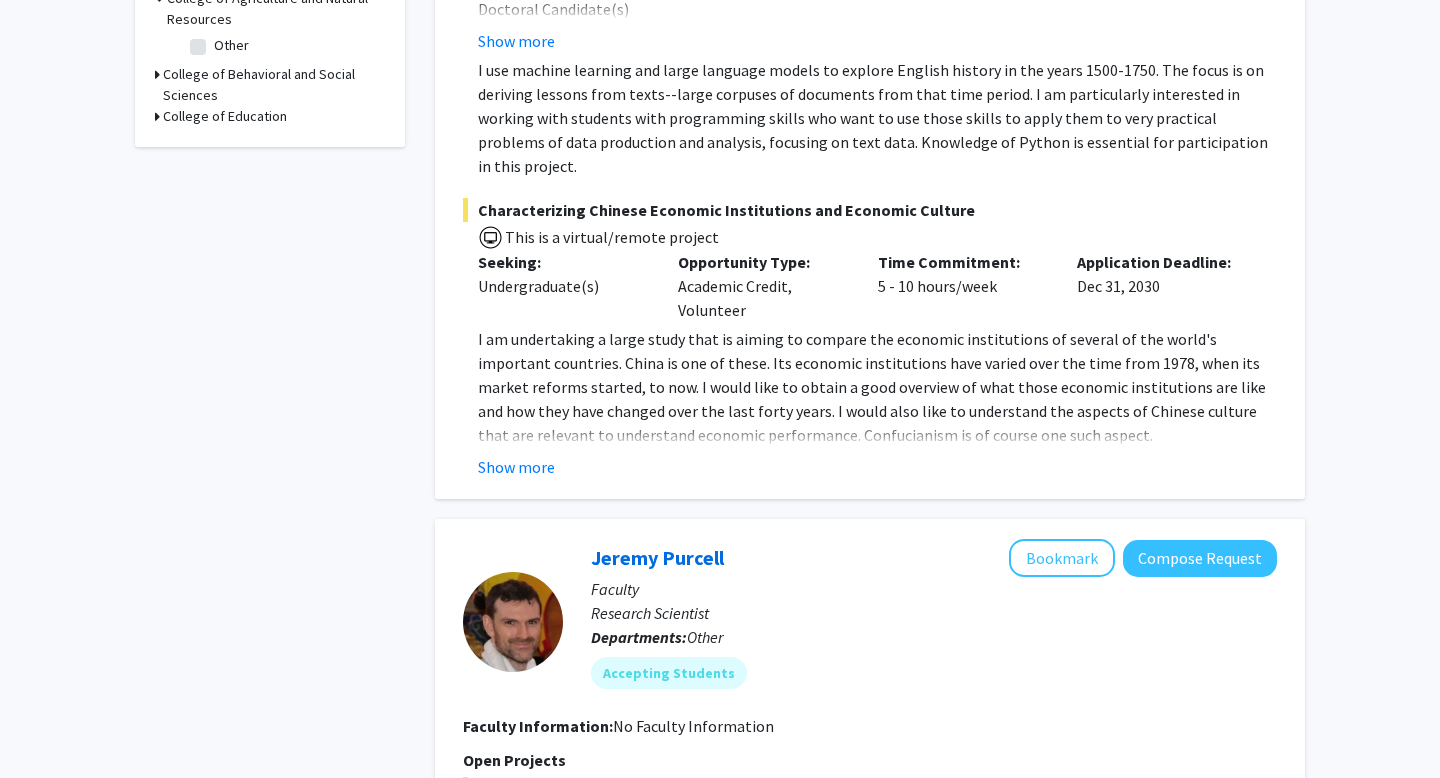 scroll, scrollTop: 0, scrollLeft: 0, axis: both 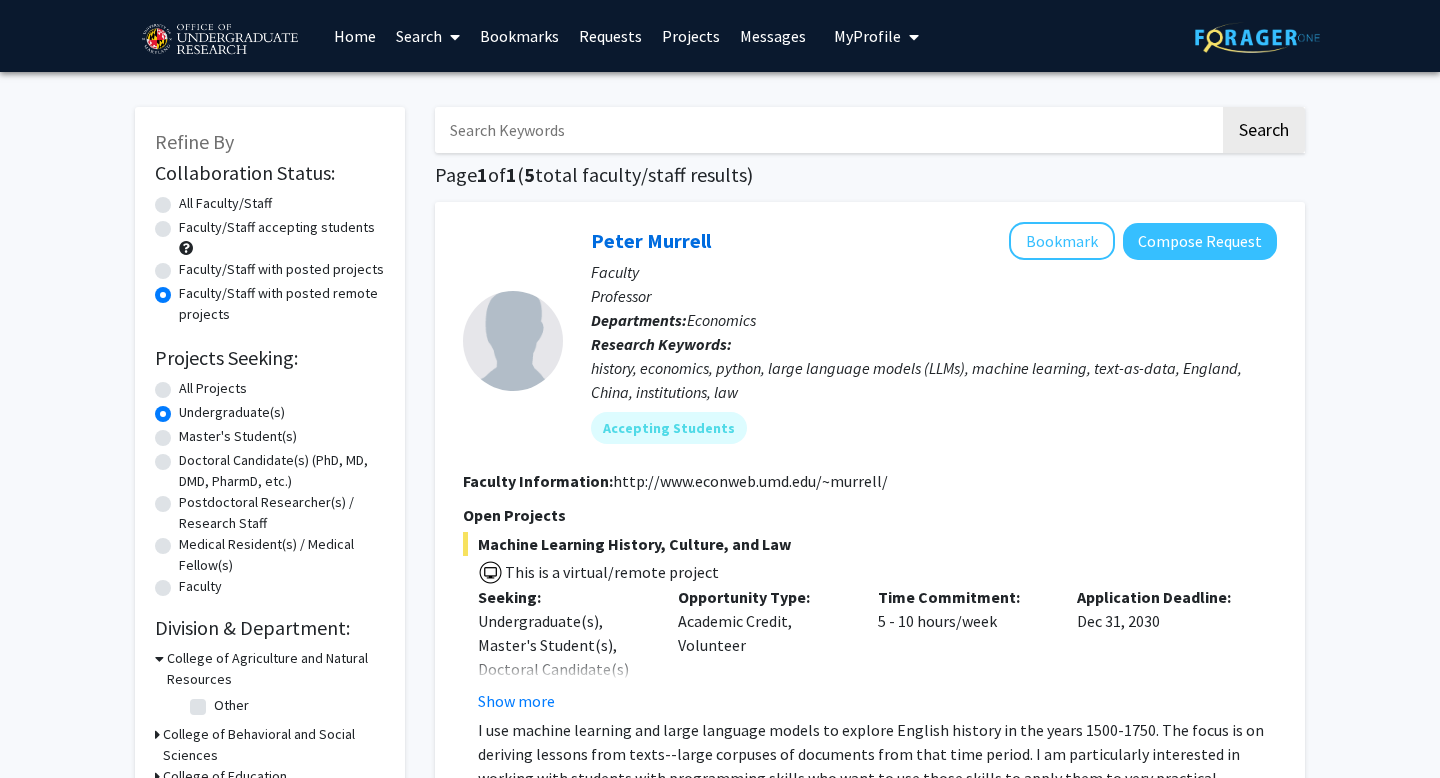 click on "All Faculty/Staff" 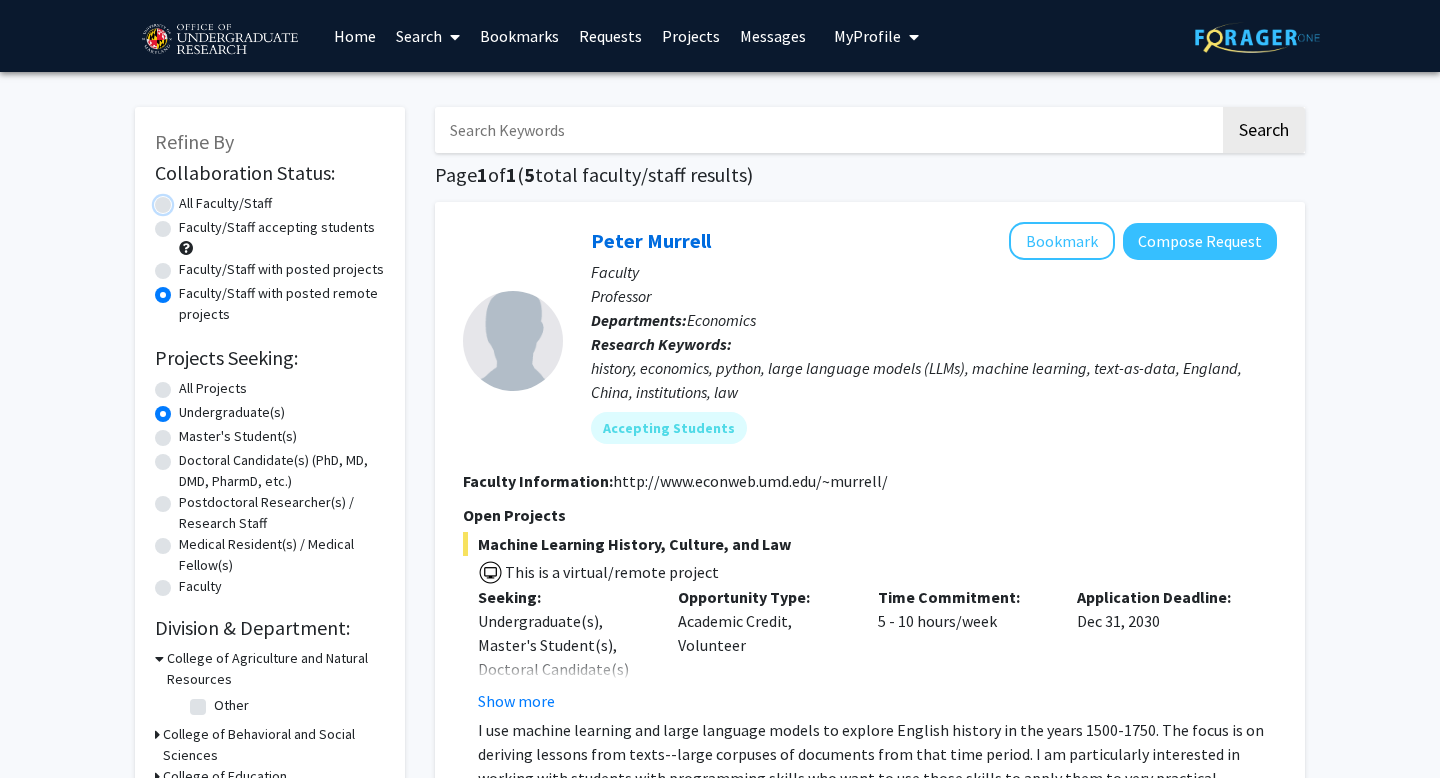 click on "All Faculty/Staff" at bounding box center [185, 199] 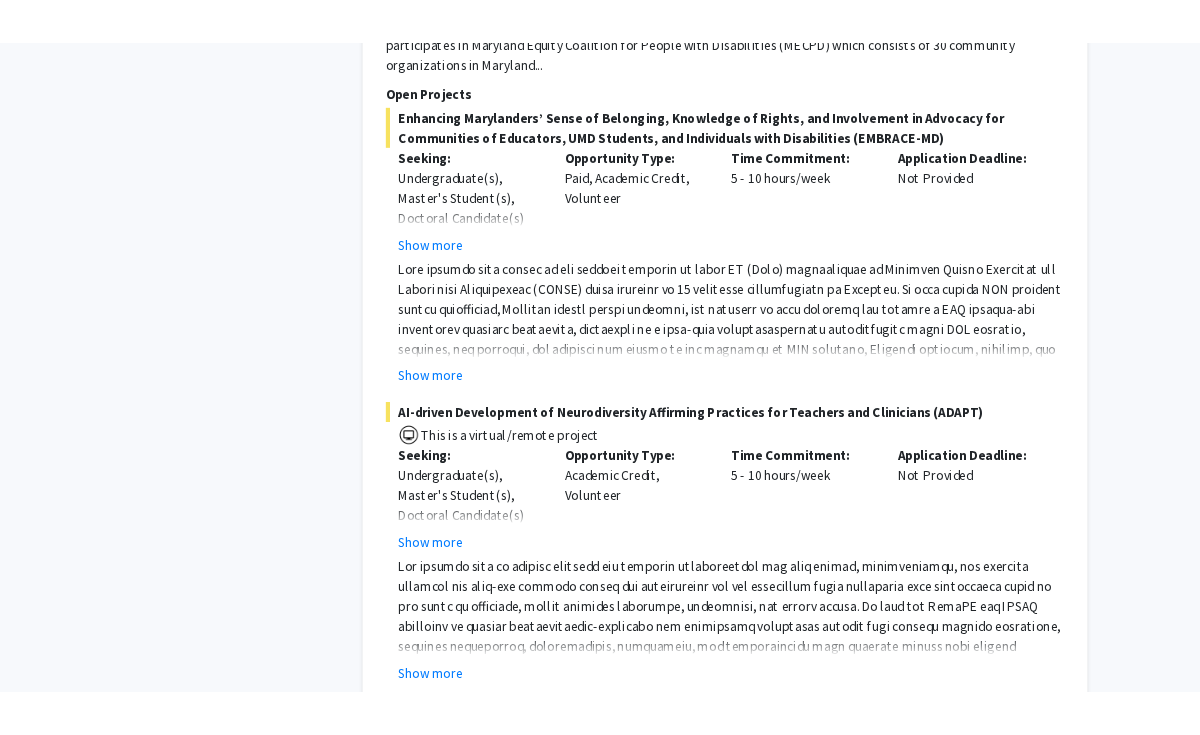 scroll, scrollTop: 7700, scrollLeft: 0, axis: vertical 